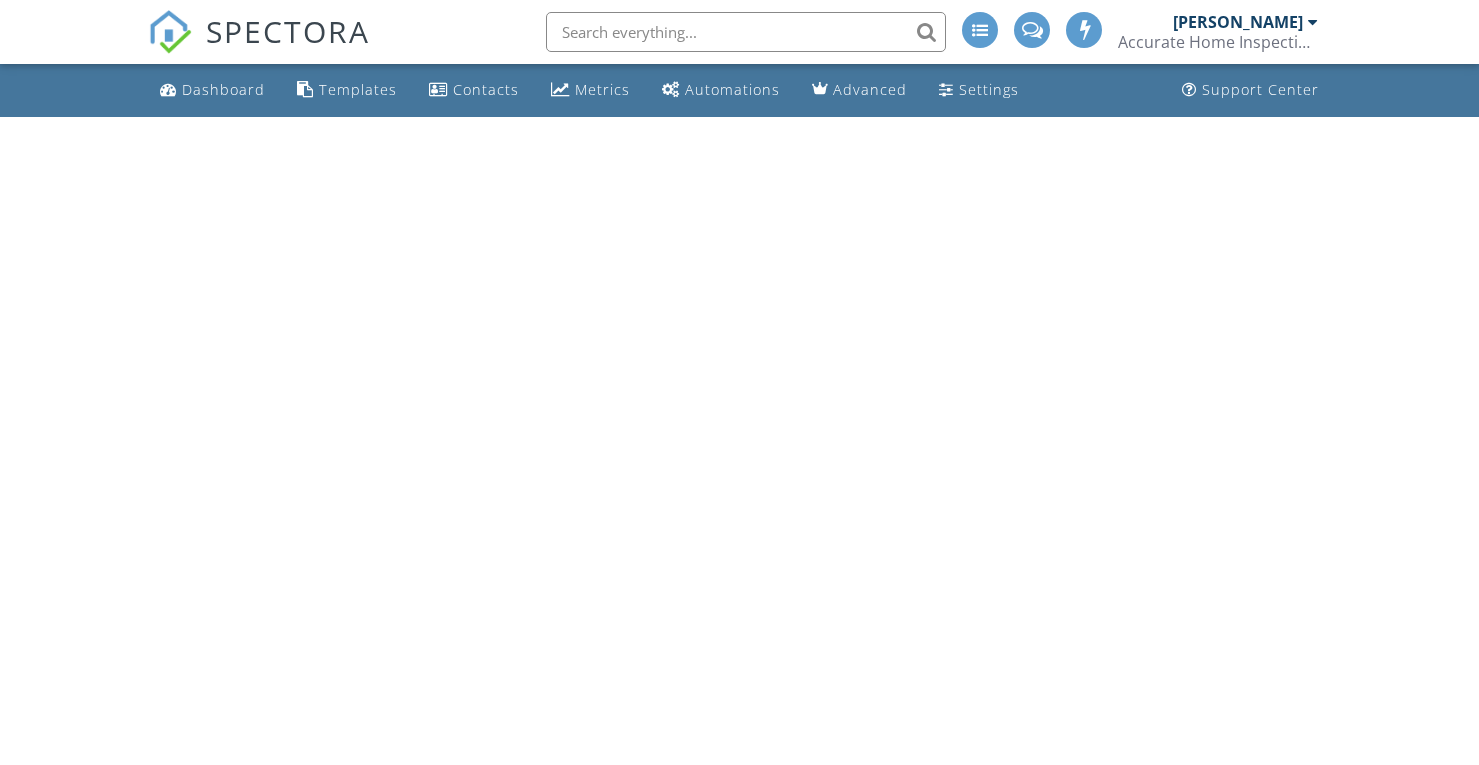 scroll, scrollTop: 0, scrollLeft: 0, axis: both 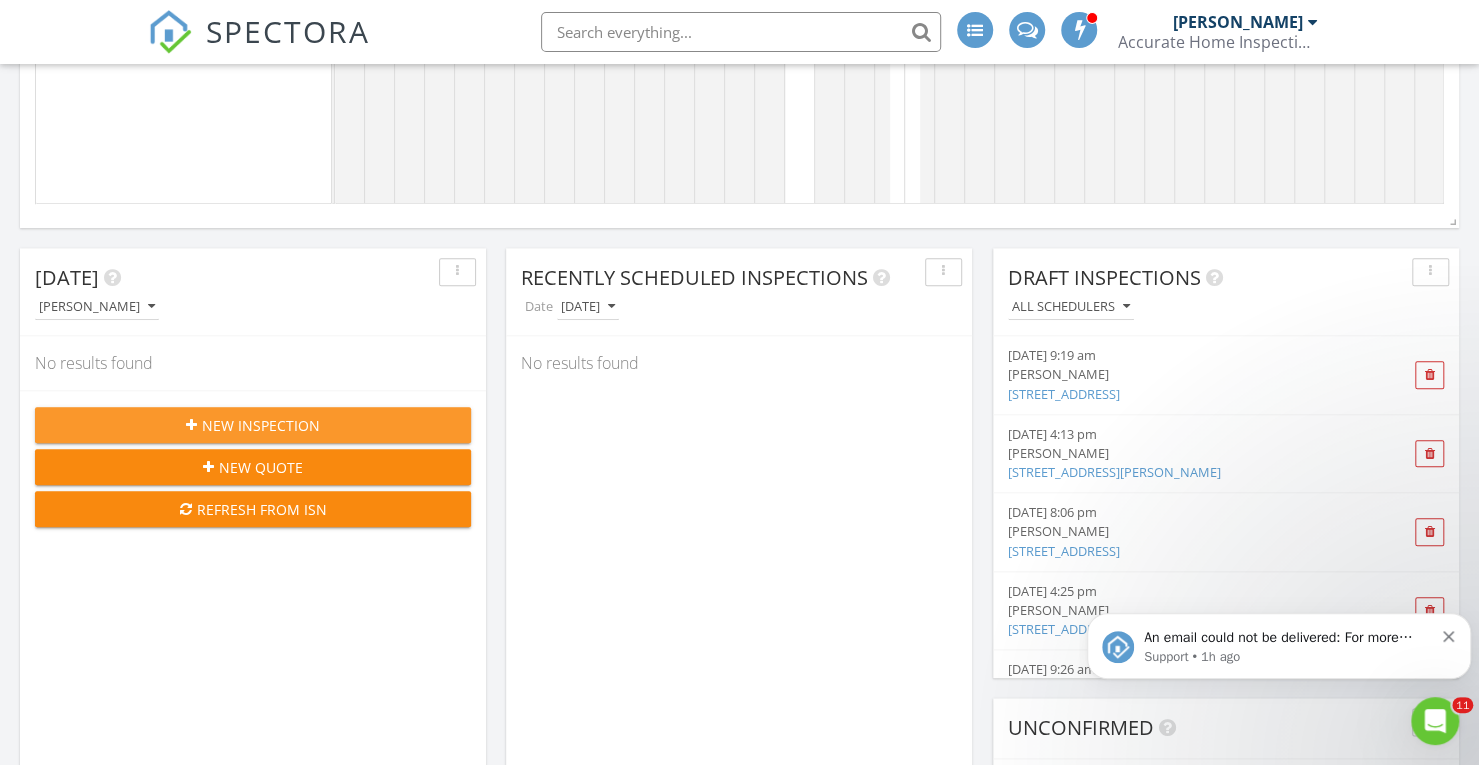 click on "New Inspection" at bounding box center (261, 425) 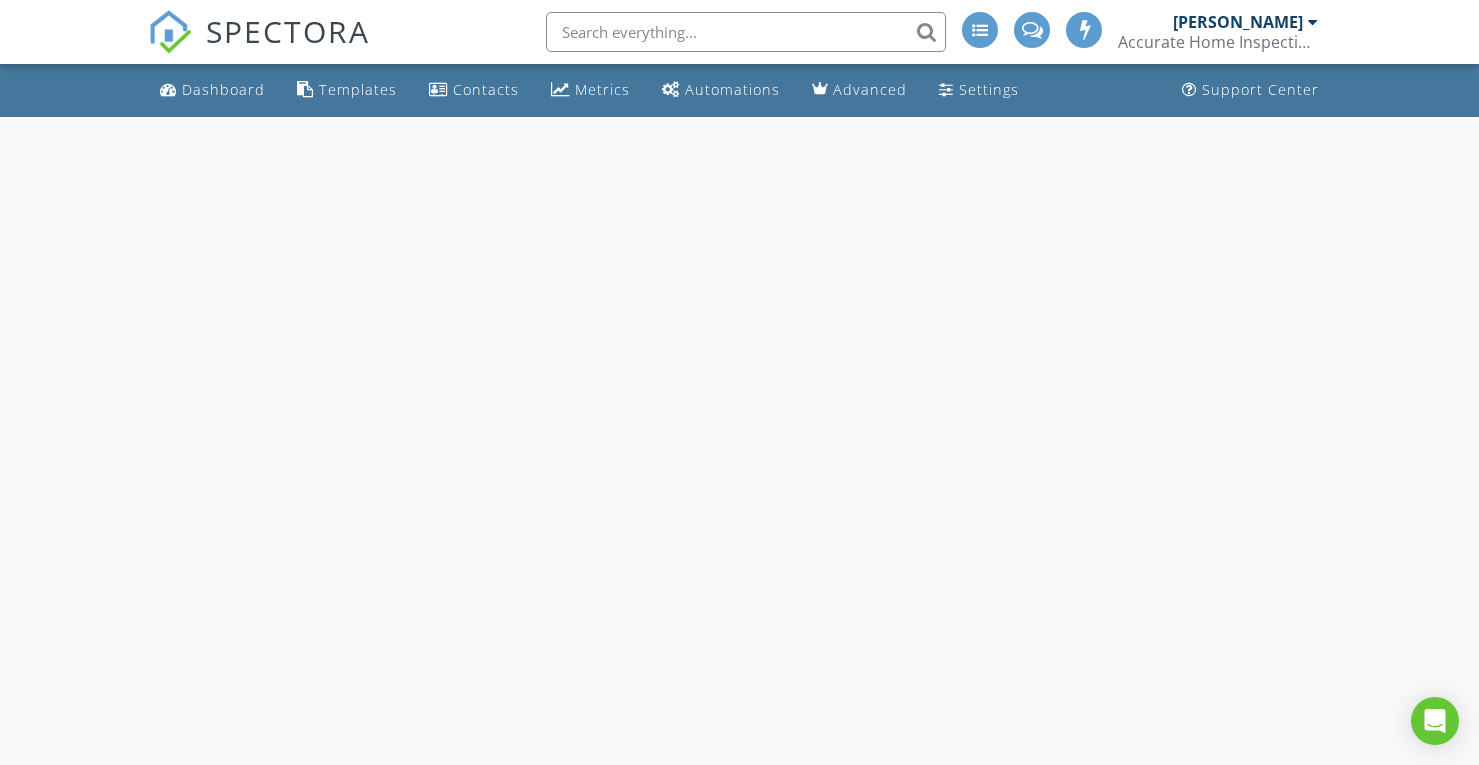 scroll, scrollTop: 0, scrollLeft: 0, axis: both 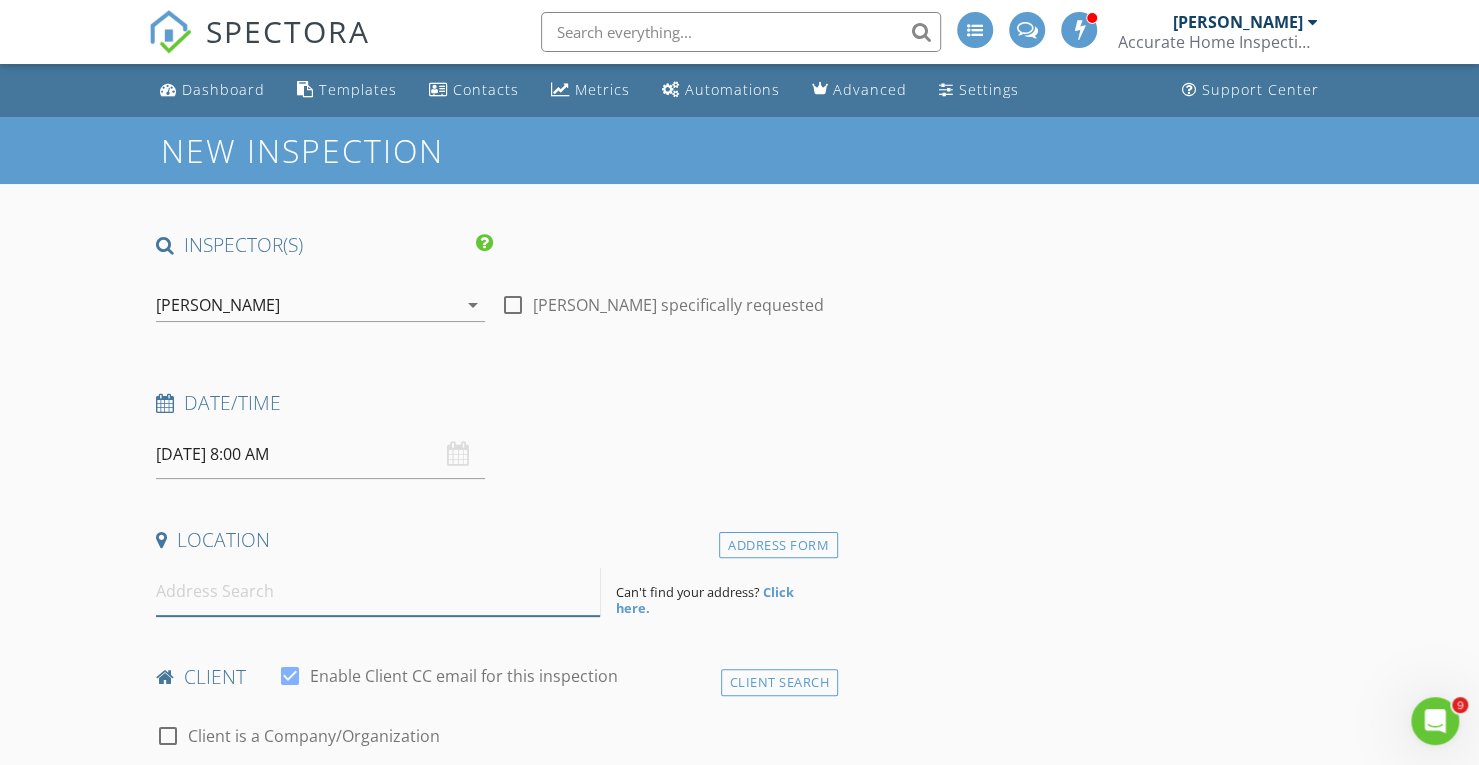 click at bounding box center (378, 591) 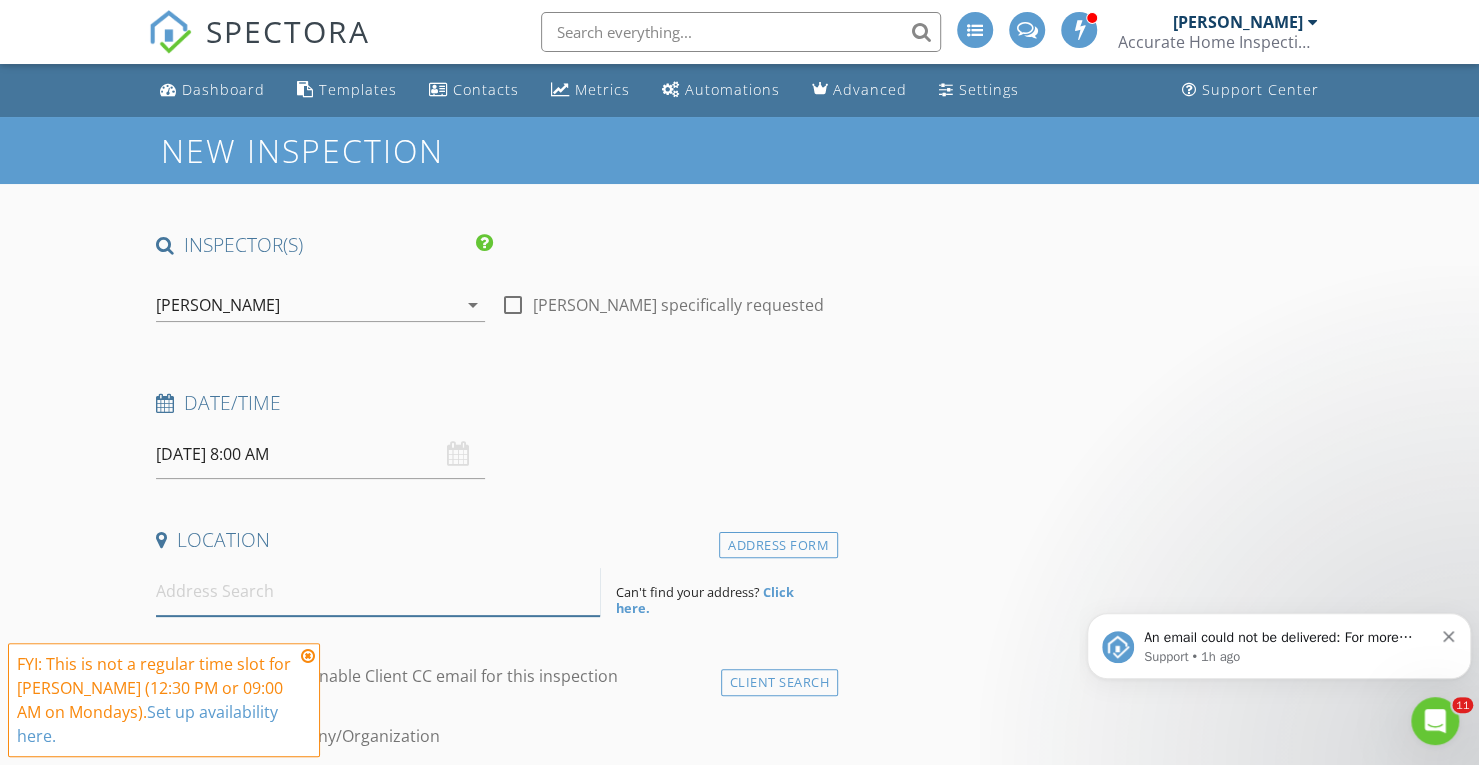 scroll, scrollTop: 0, scrollLeft: 0, axis: both 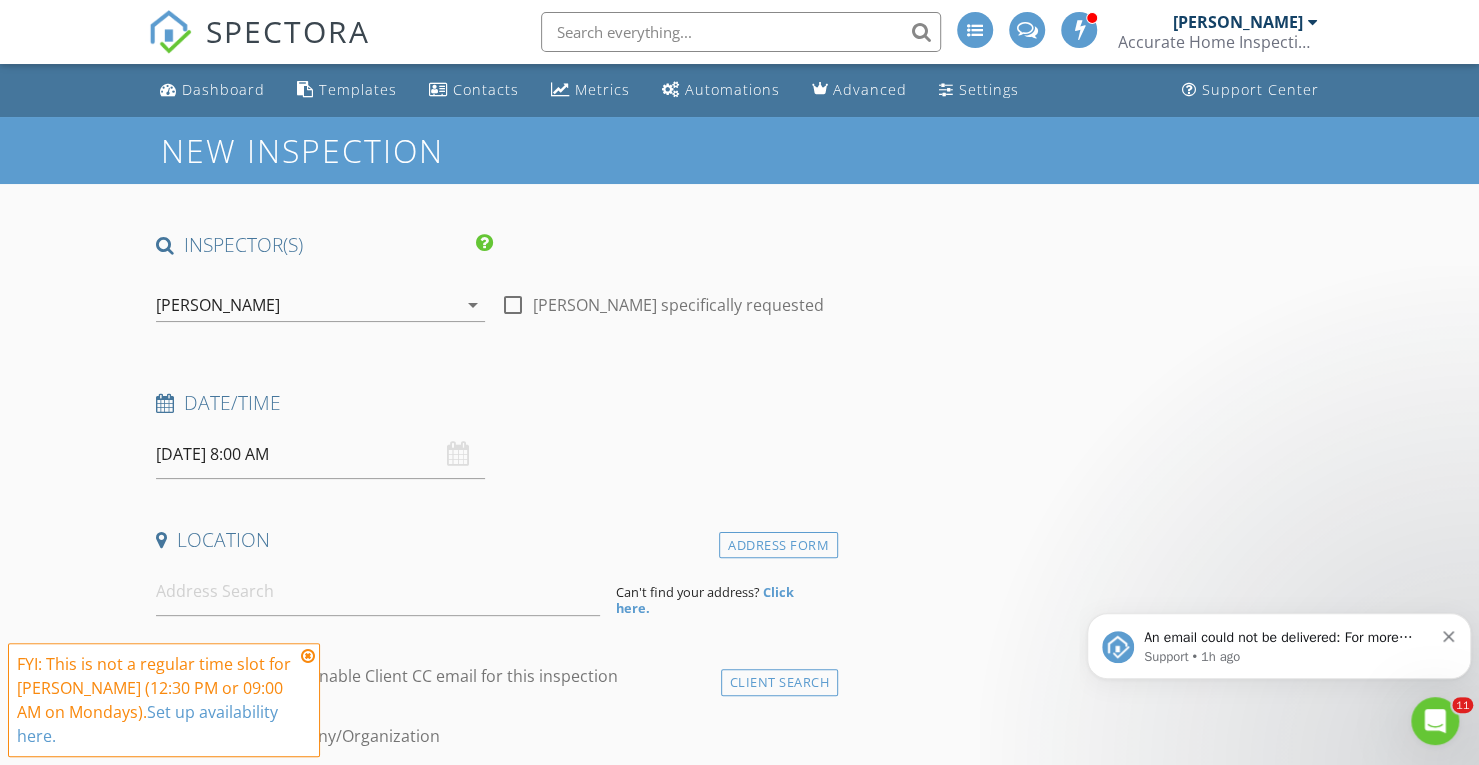 click at bounding box center [308, 656] 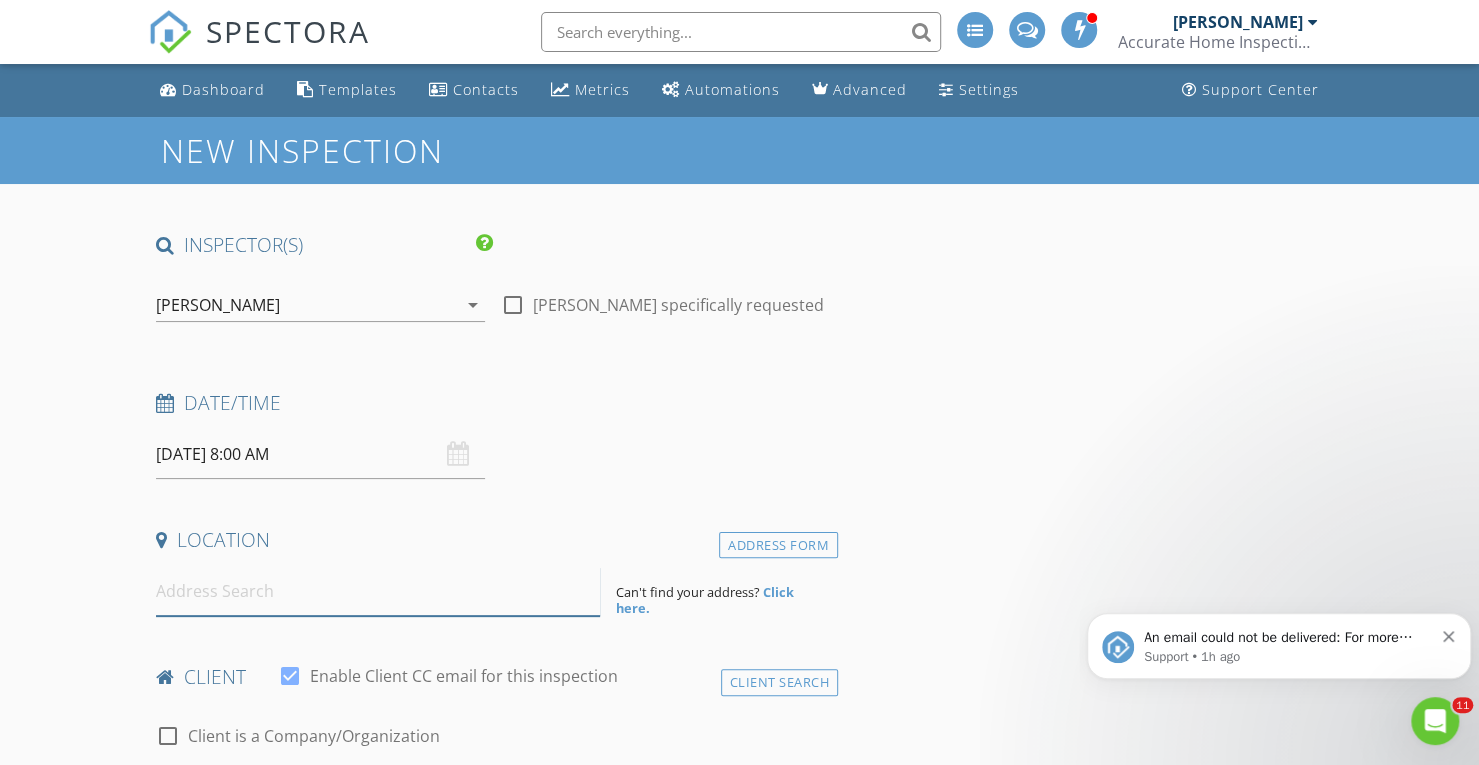 click at bounding box center (378, 591) 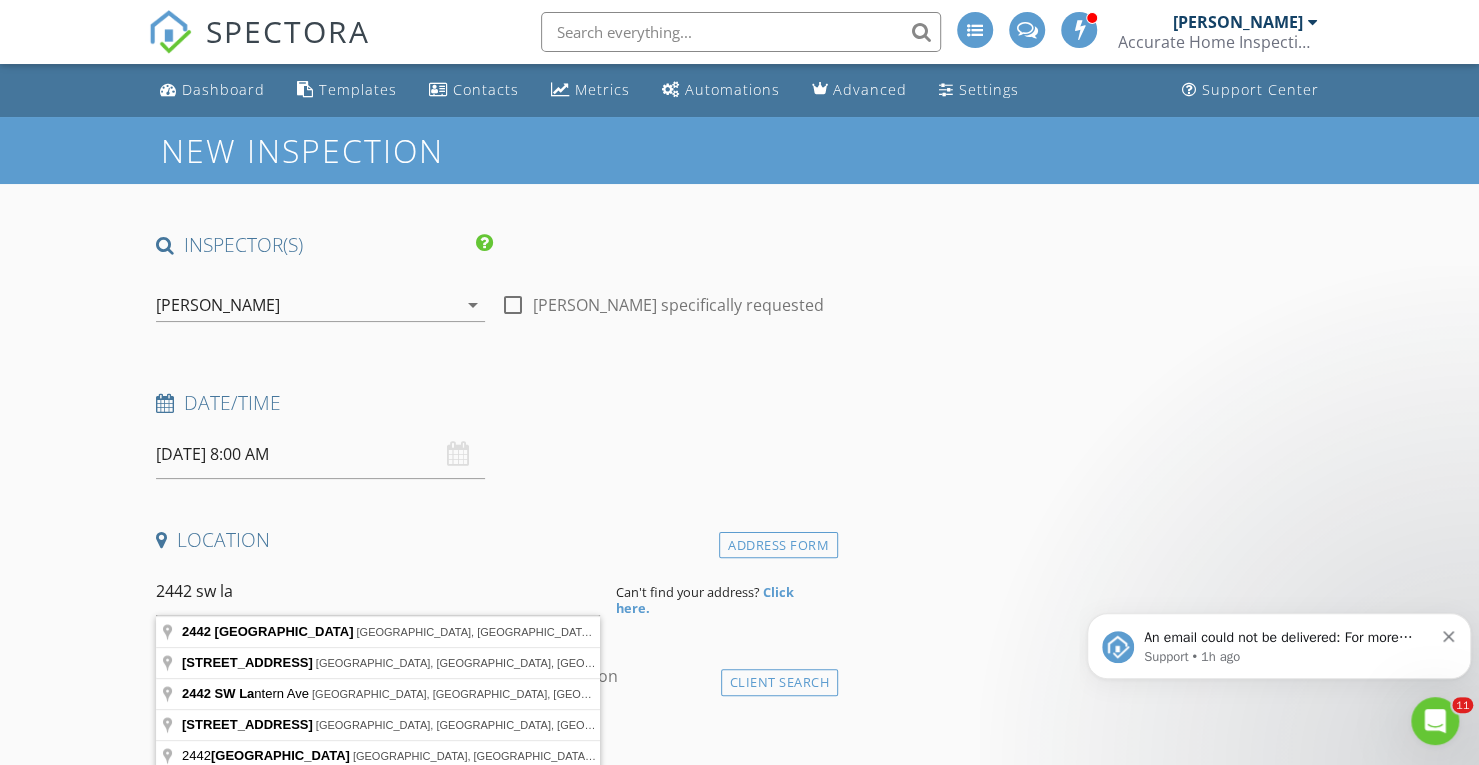 type on "[STREET_ADDRESS]" 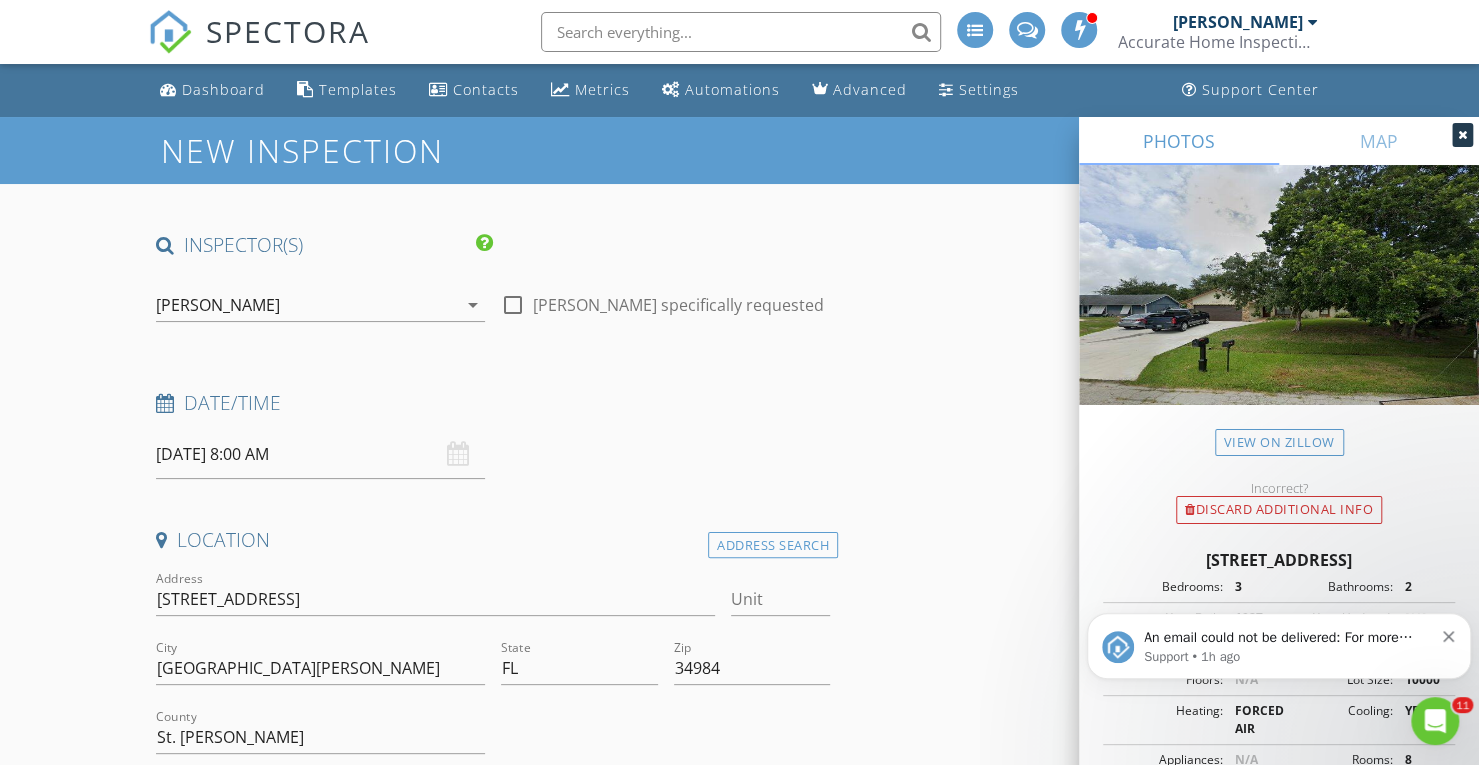click 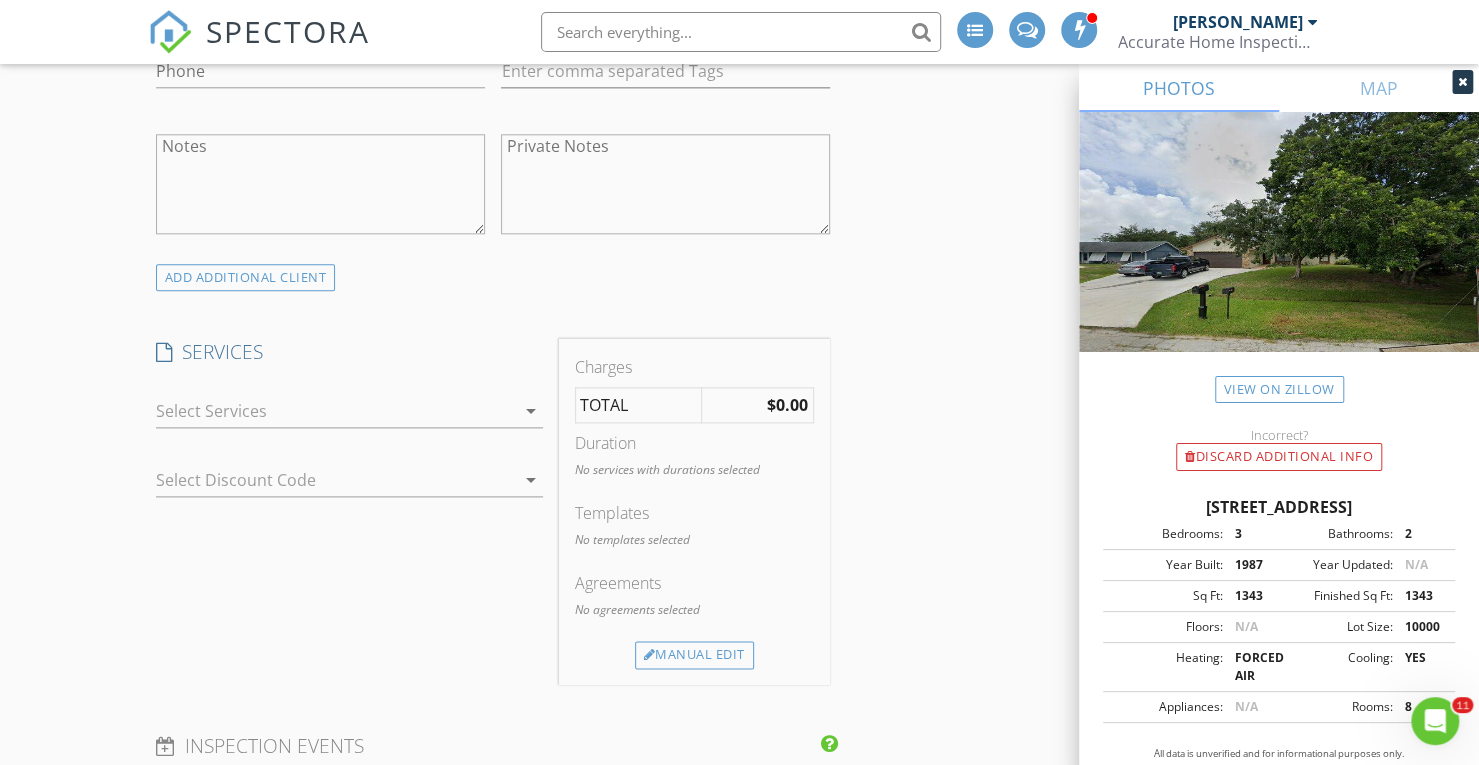 scroll, scrollTop: 1278, scrollLeft: 0, axis: vertical 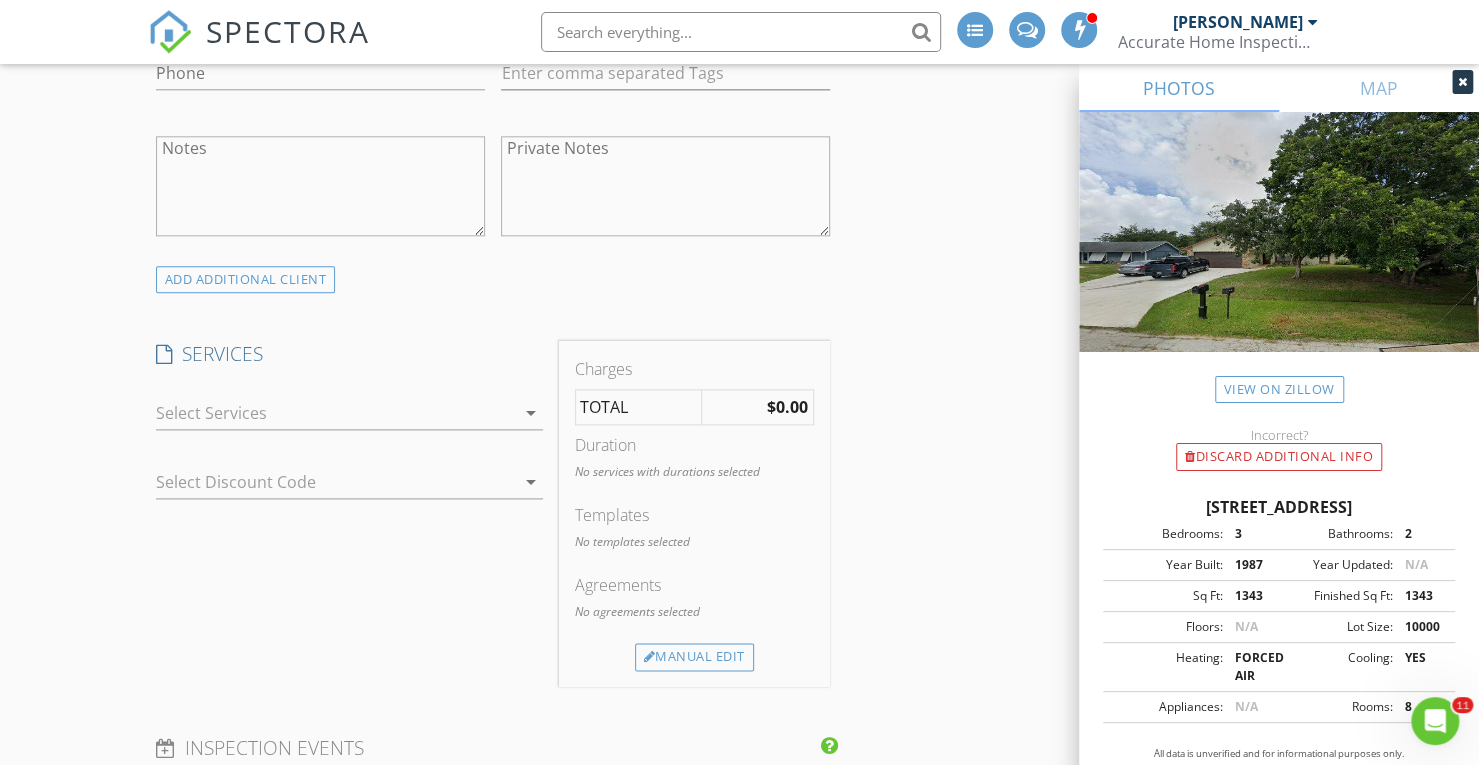 click at bounding box center (335, 413) 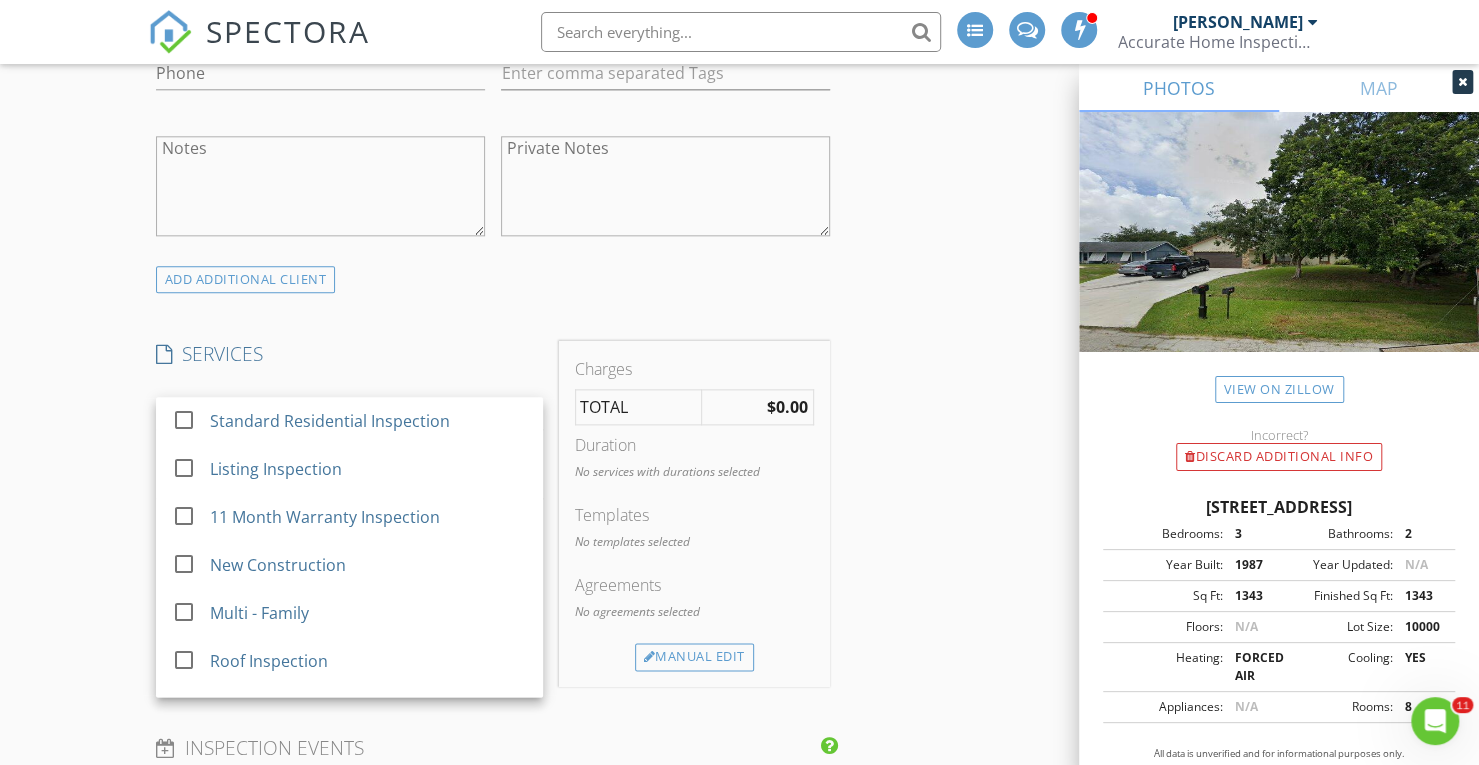 click at bounding box center [184, 420] 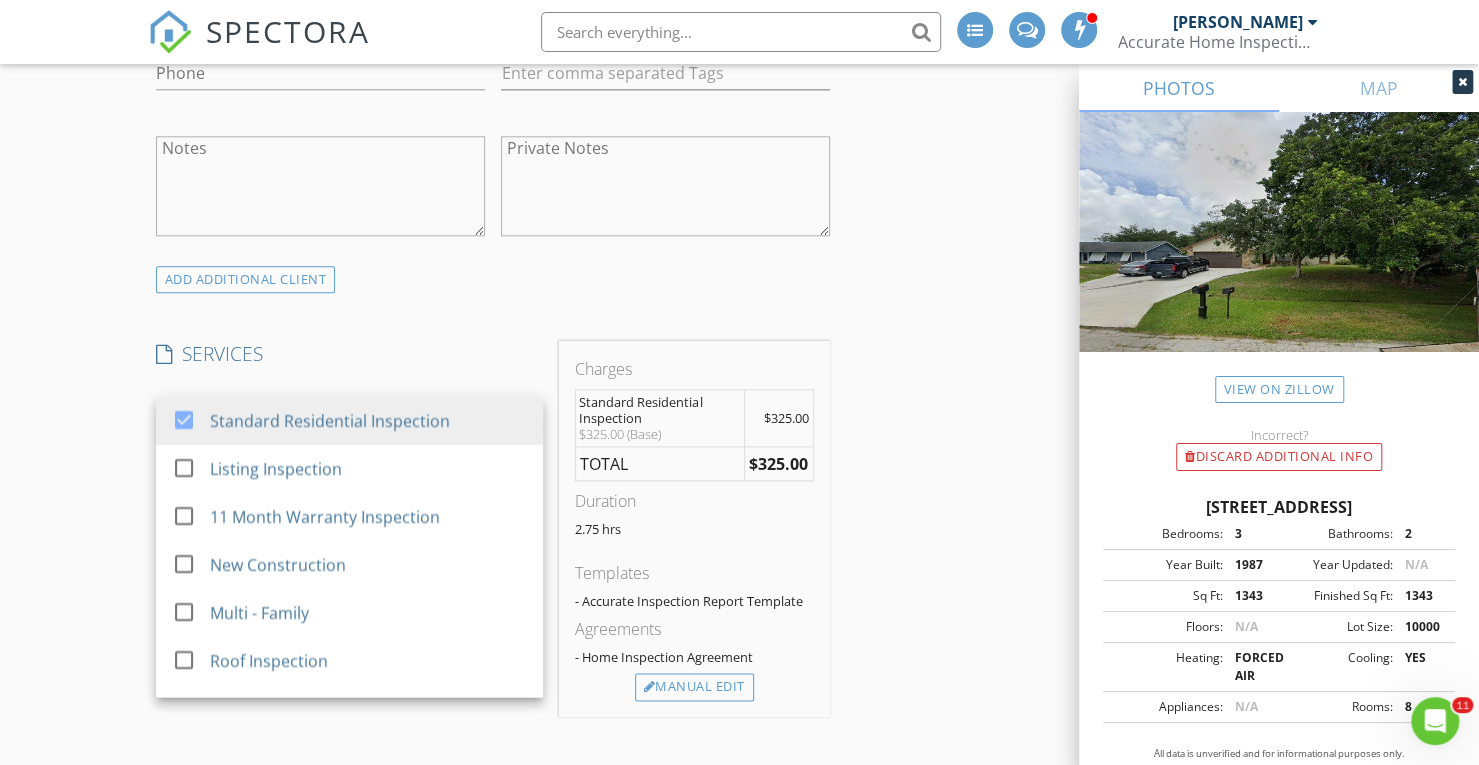 click on "New Inspection
INSPECTOR(S)
check_box   [PERSON_NAME]   PRIMARY   check_box_outline_blank   [PERSON_NAME]     check_box_outline_blank   [PERSON_NAME]     check_box_outline_blank   [PERSON_NAME]     [PERSON_NAME] arrow_drop_down   check_box_outline_blank [PERSON_NAME] specifically requested
Date/Time
[DATE] 8:00 AM
Location
Address Search       Address [STREET_ADDRESS][US_STATE]   County [GEOGRAPHIC_DATA]     Square Feet 1343   Year Built 1987   Foundation arrow_drop_down     [PERSON_NAME]     6.6 miles     (14 minutes)
client
check_box Enable Client CC email for this inspection   Client Search     check_box_outline_blank Client is a Company/Organization     First Name   Last Name   Email   CC Email   Phone         Tags         Notes   Private Notes
SERVICES" at bounding box center [739, 831] 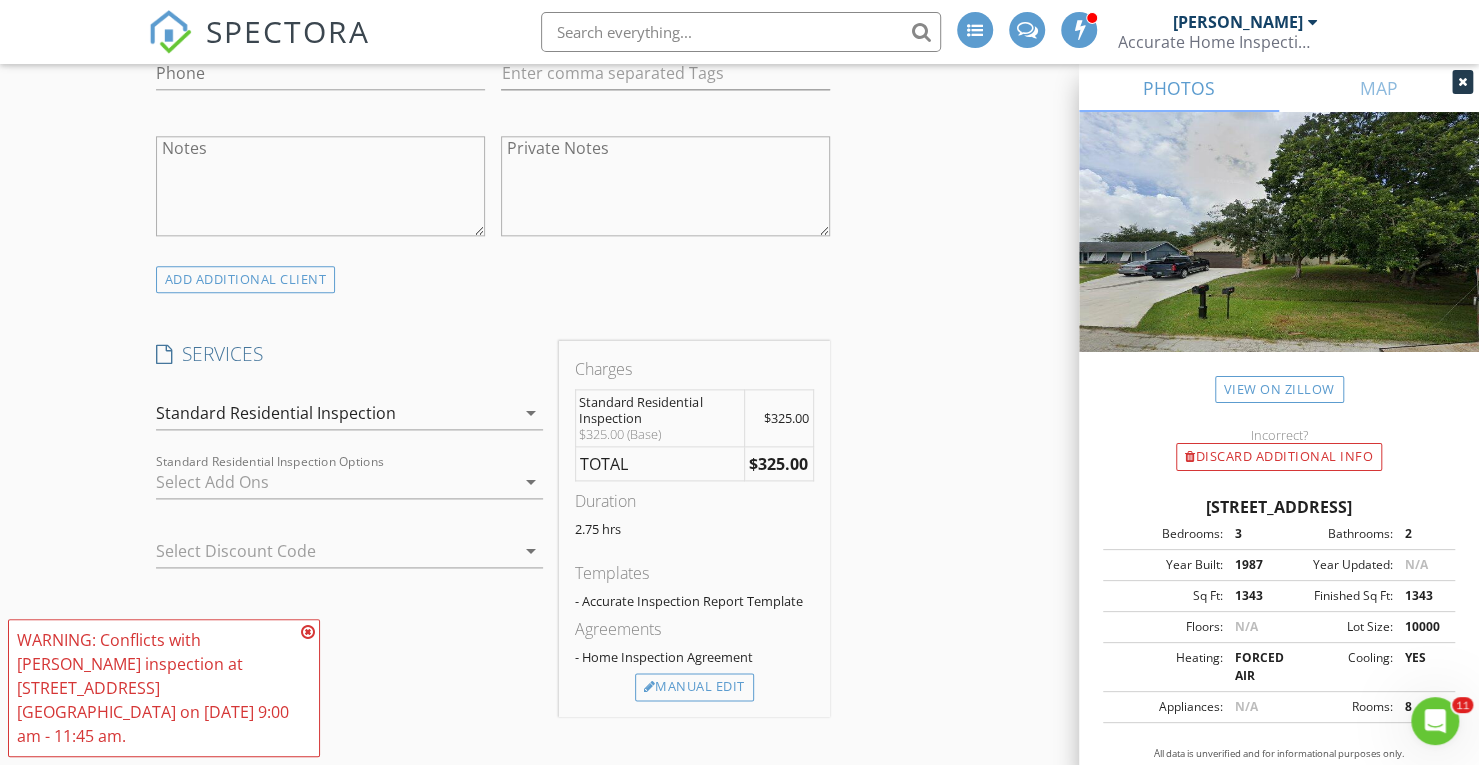 click at bounding box center [335, 482] 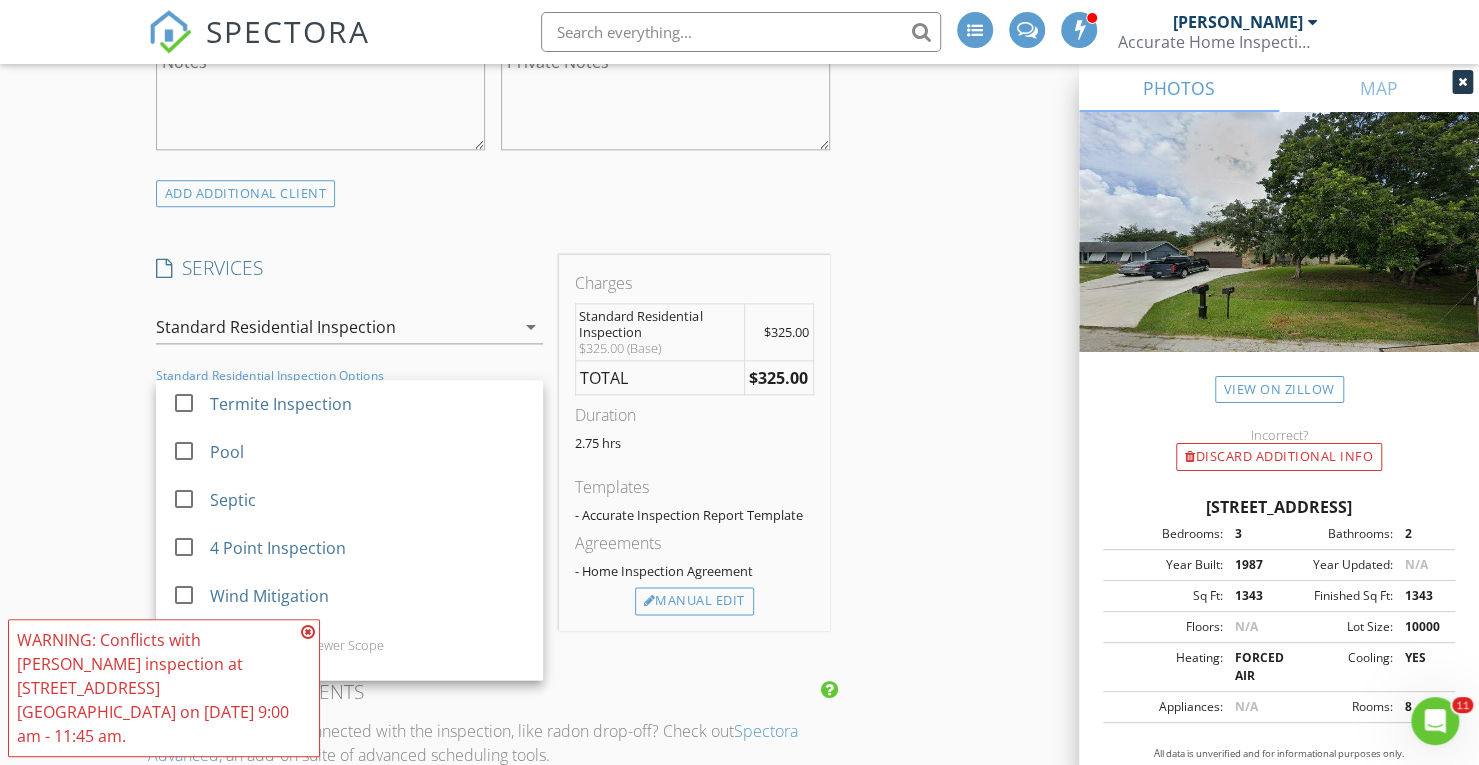 scroll, scrollTop: 1543, scrollLeft: 0, axis: vertical 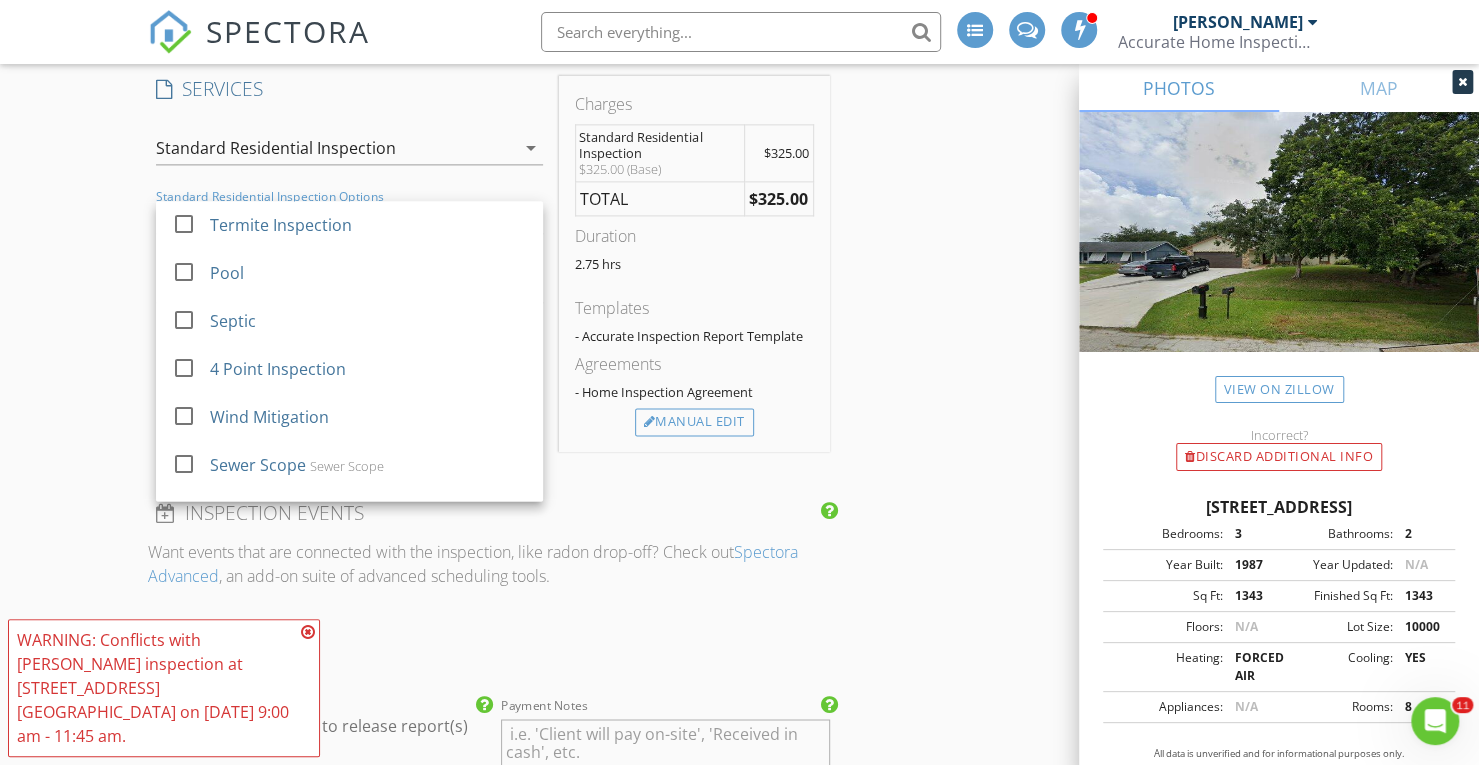 click at bounding box center (184, 368) 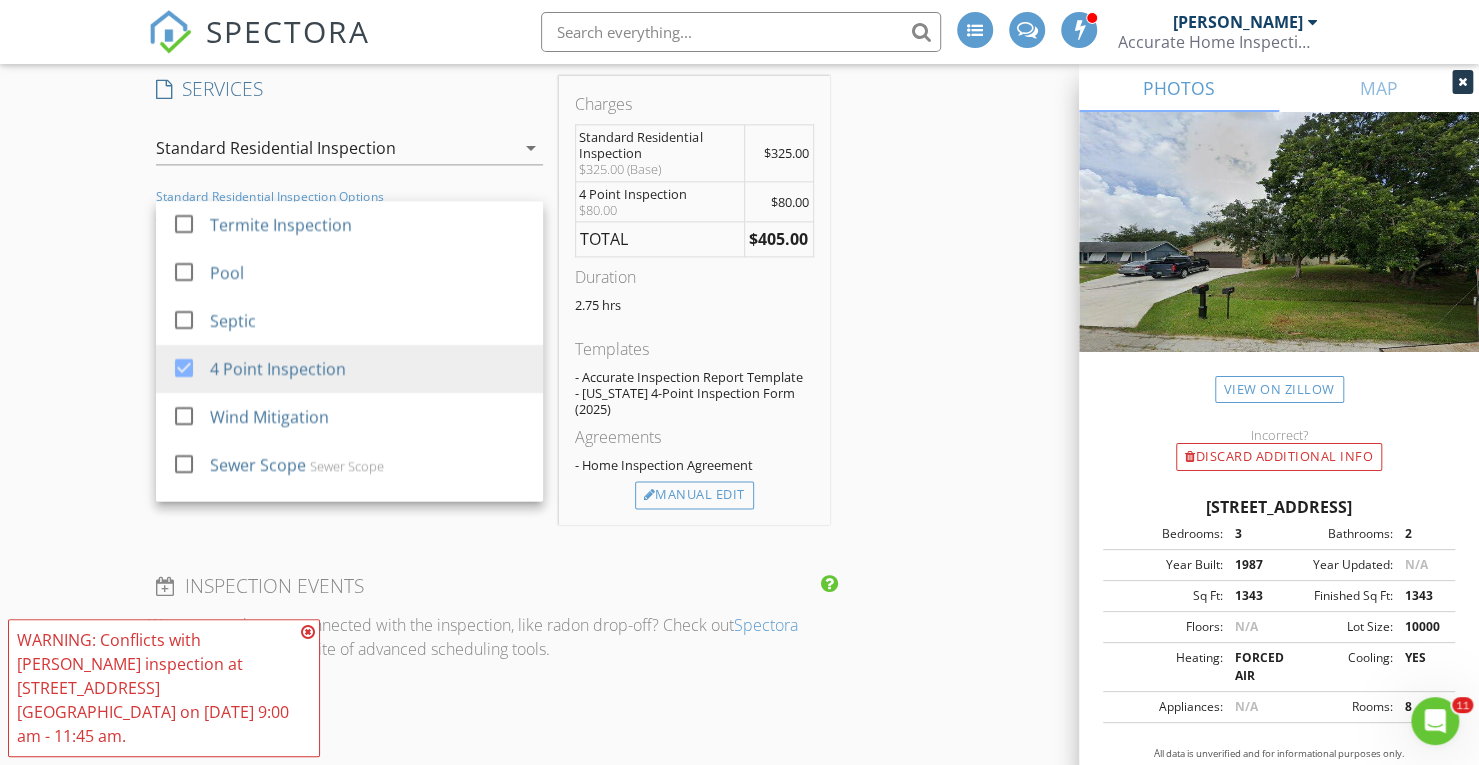 click at bounding box center [184, 416] 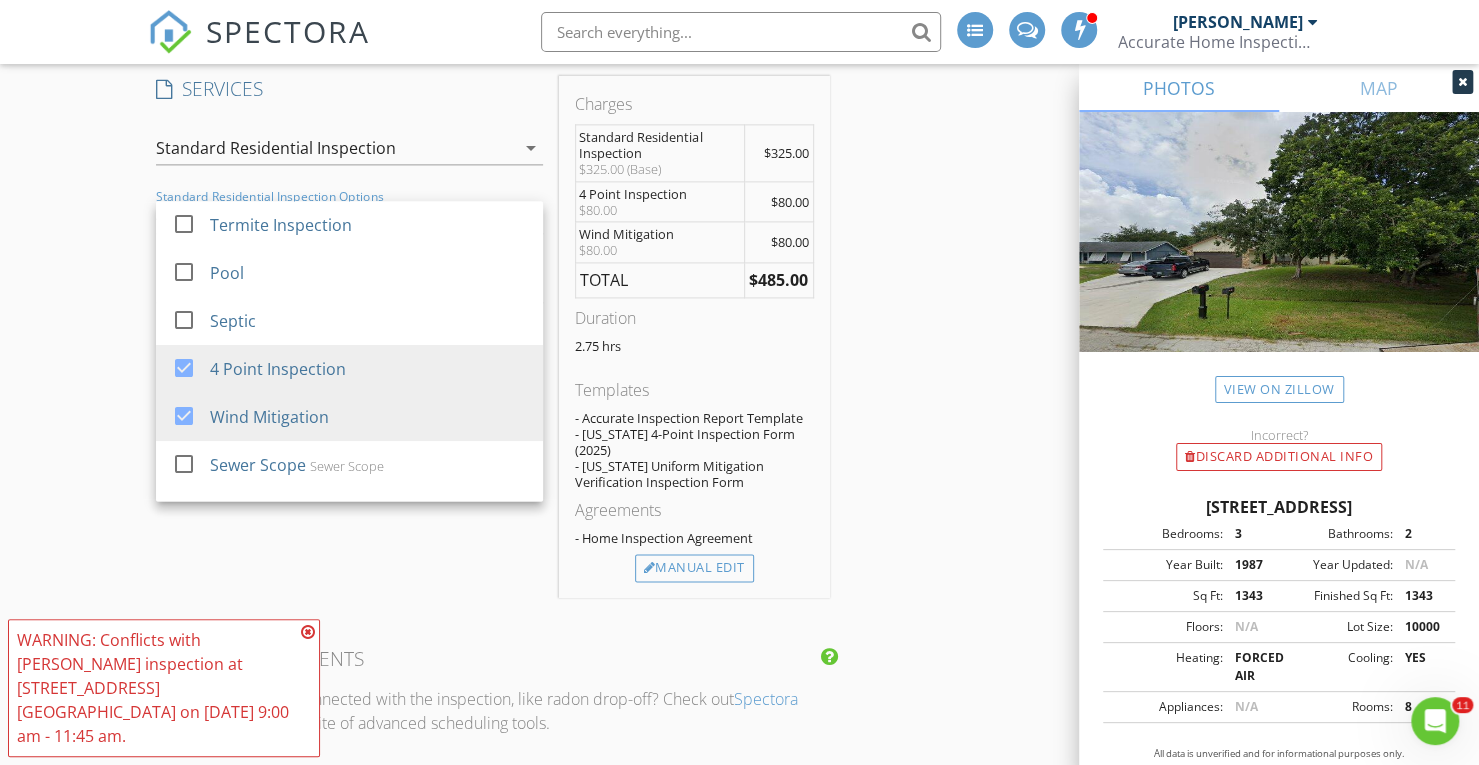 click at bounding box center [308, 632] 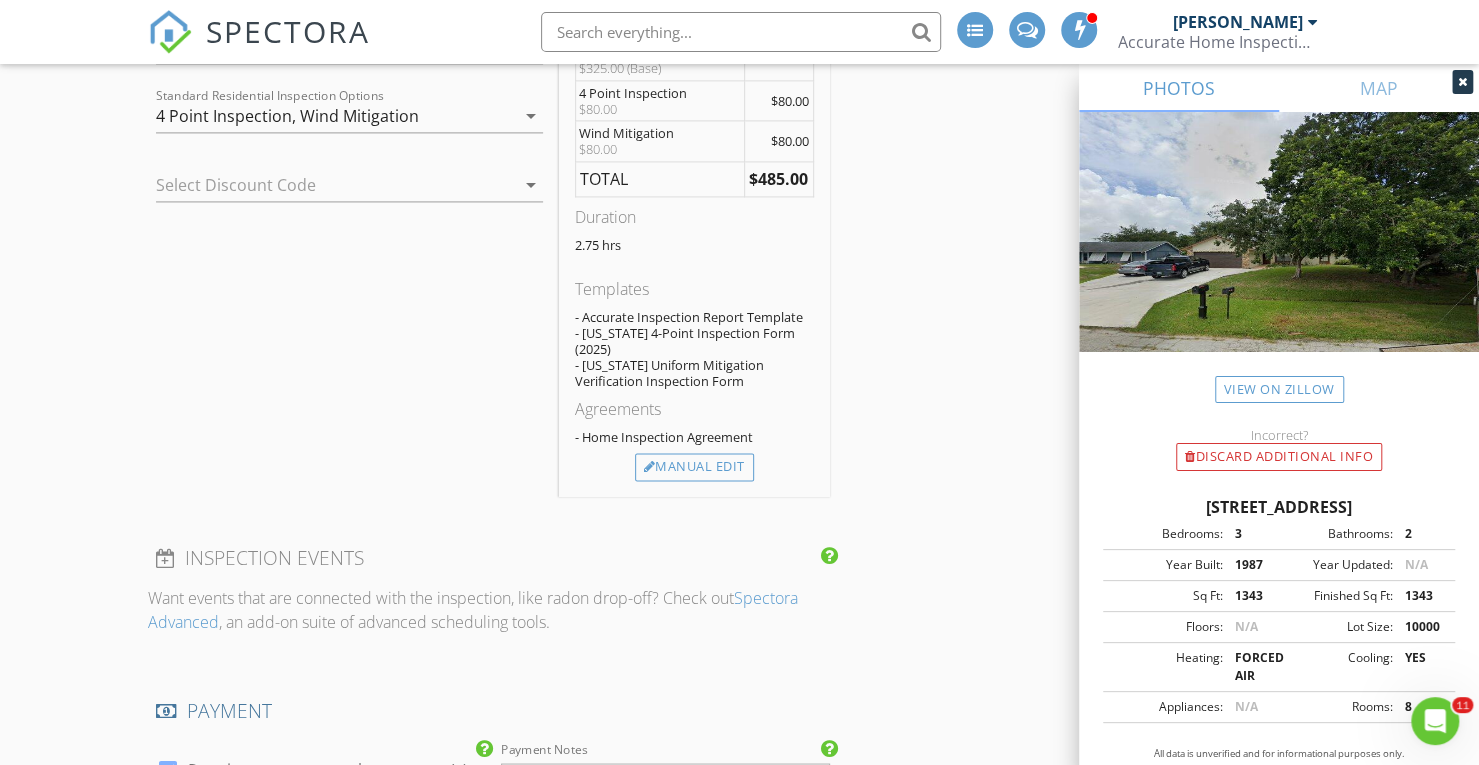 scroll, scrollTop: 1645, scrollLeft: 0, axis: vertical 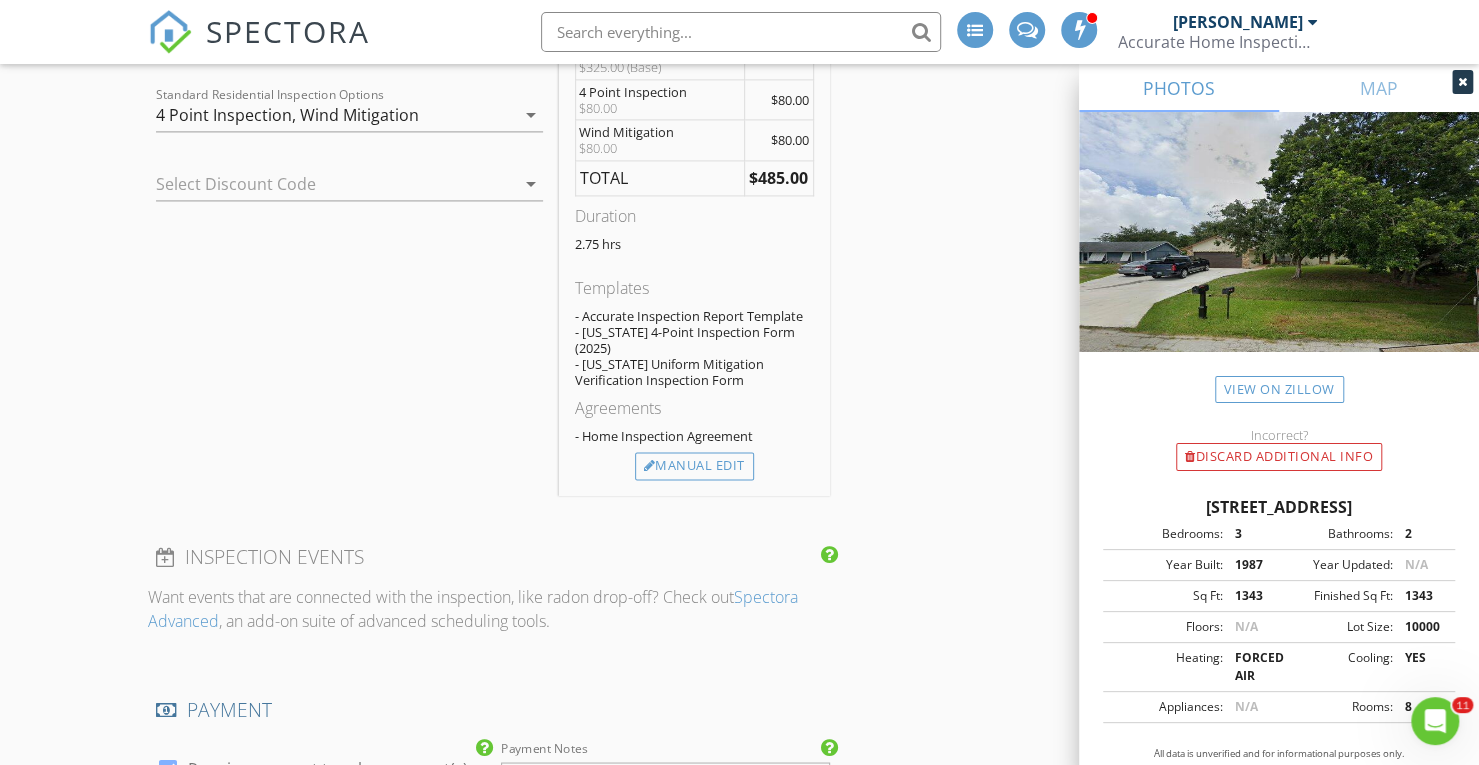 click at bounding box center [1462, 82] 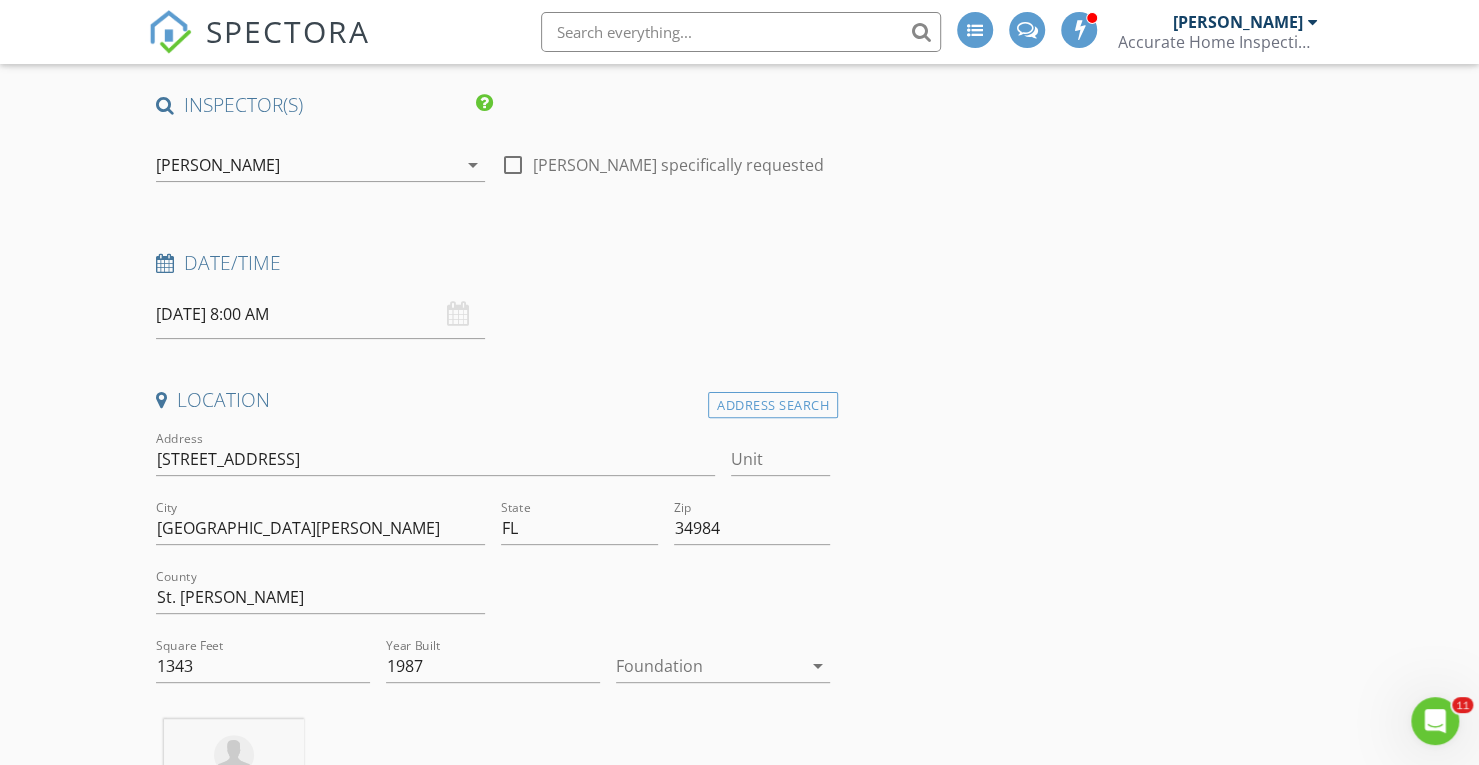 scroll, scrollTop: 138, scrollLeft: 0, axis: vertical 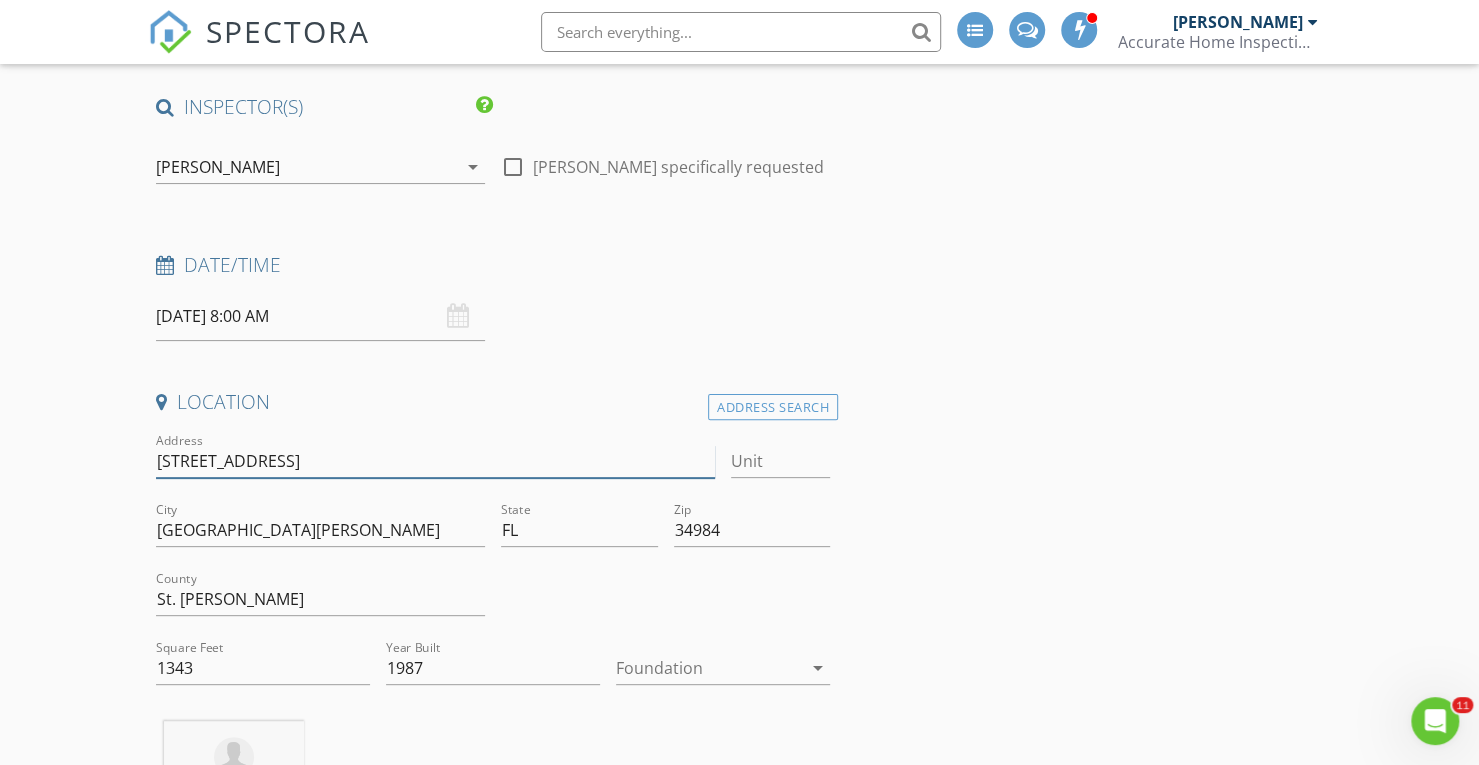 click on "[STREET_ADDRESS]" at bounding box center [435, 461] 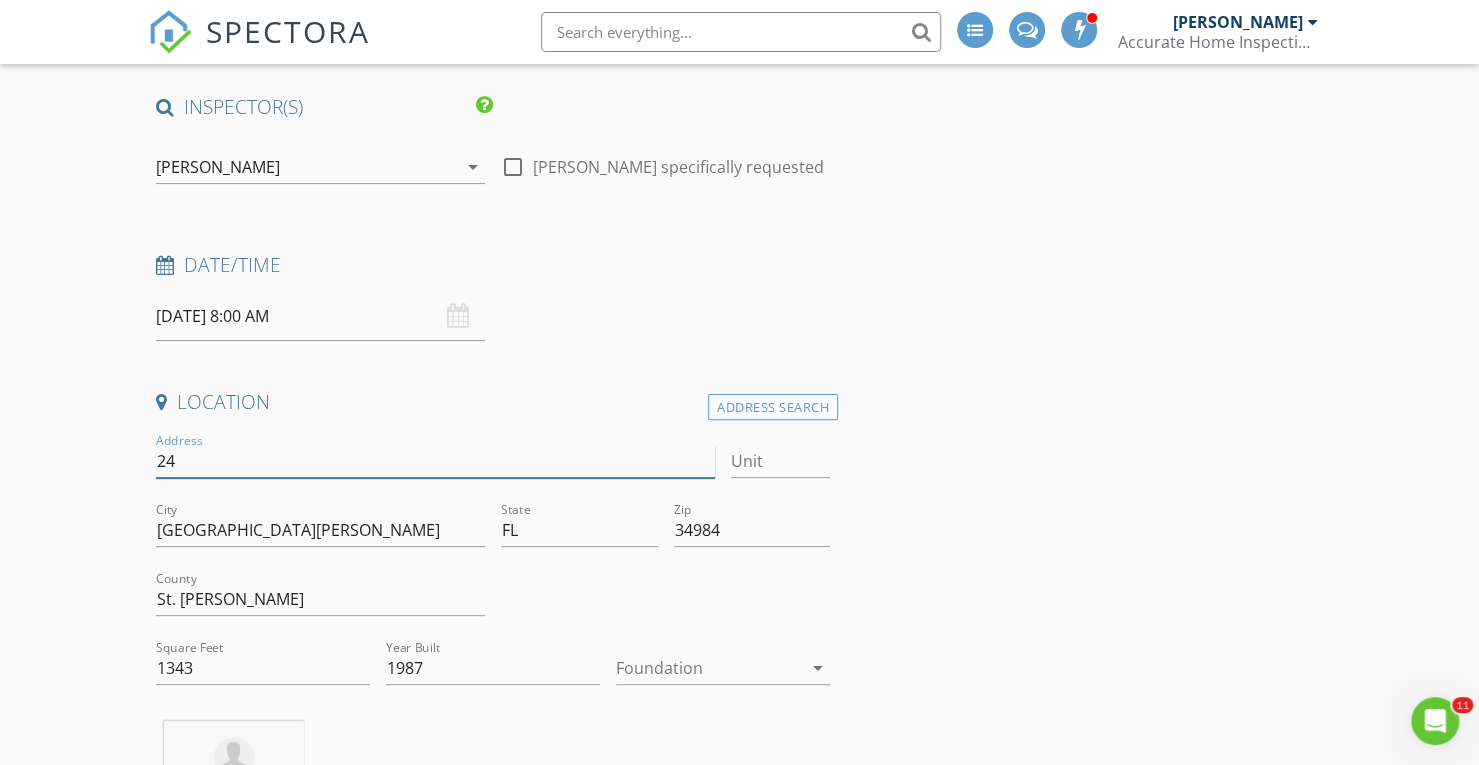type on "2" 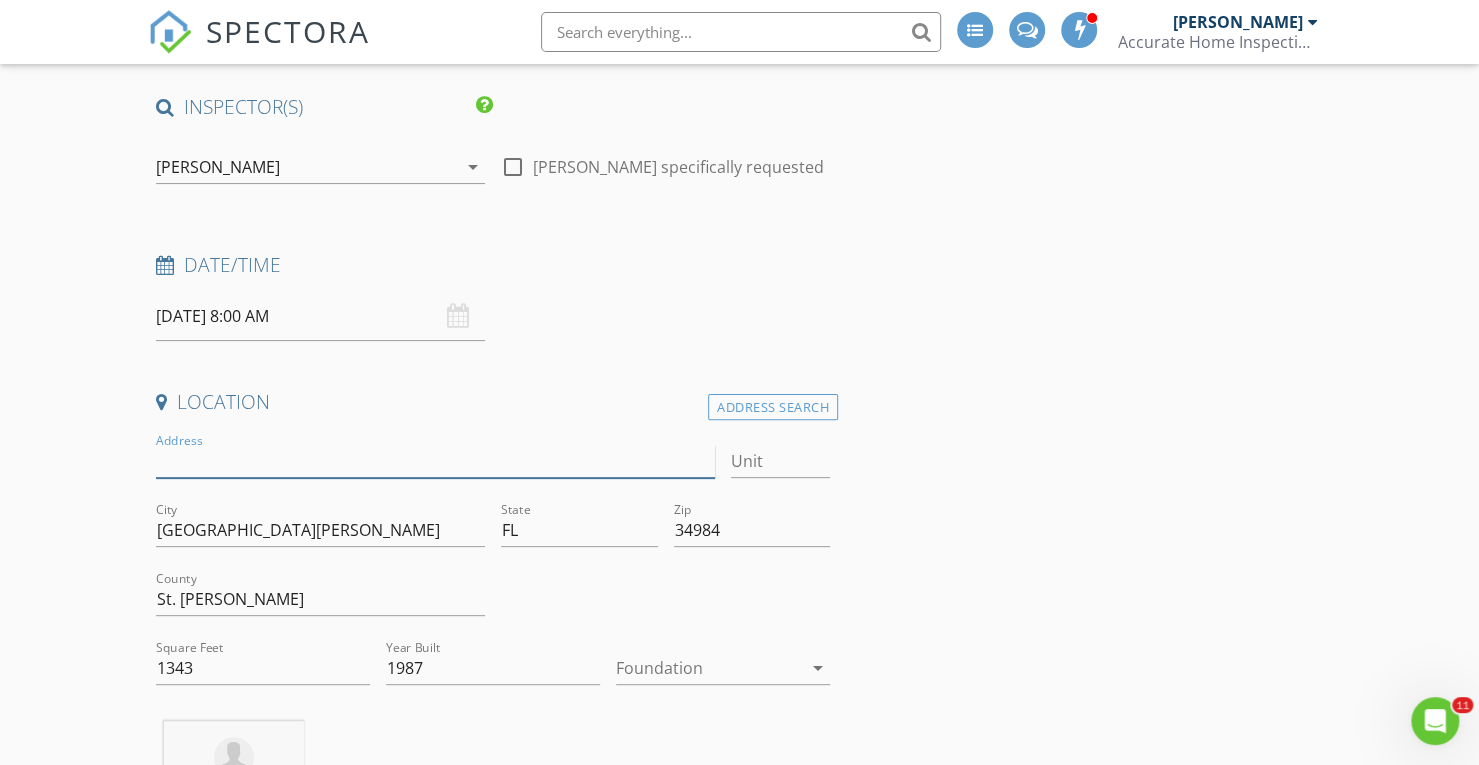 type 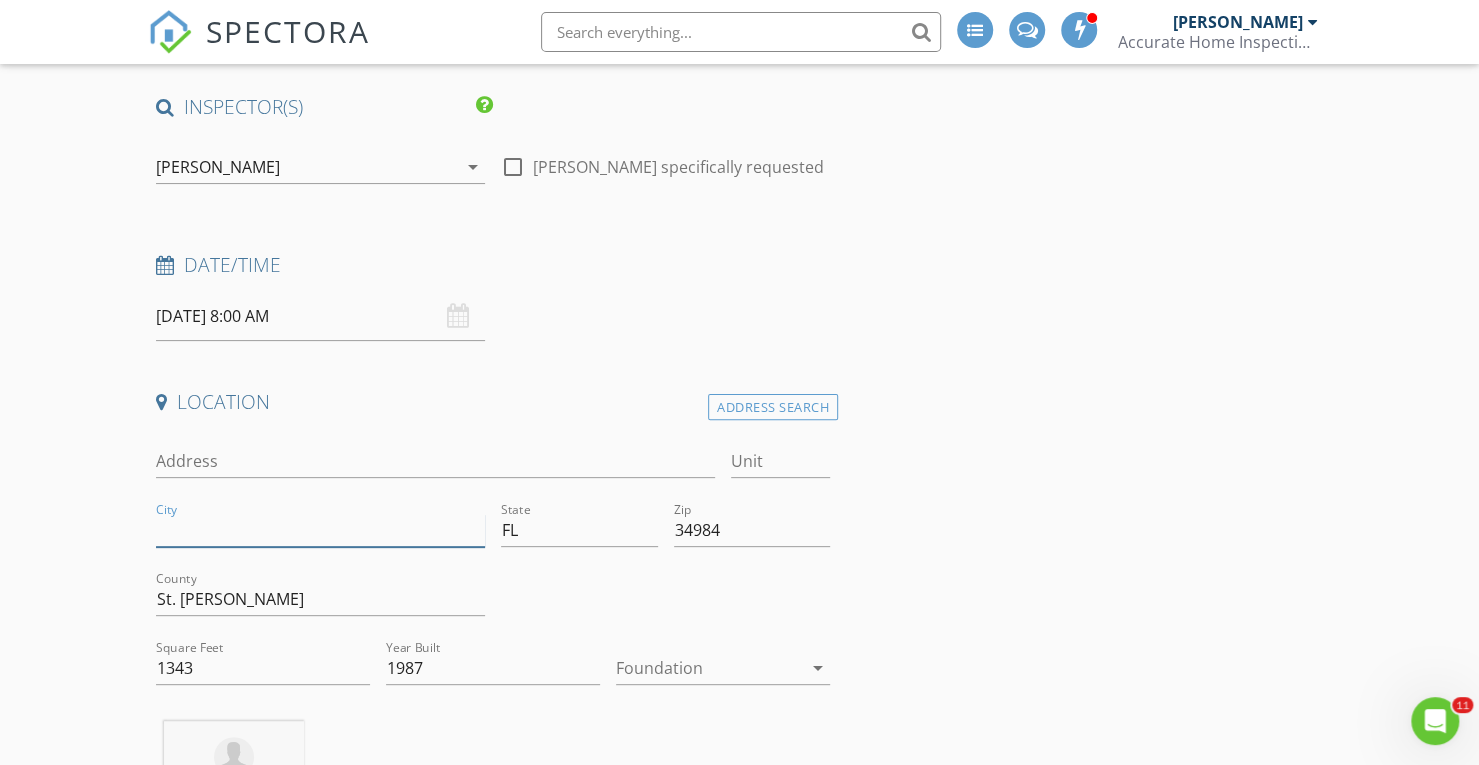 type 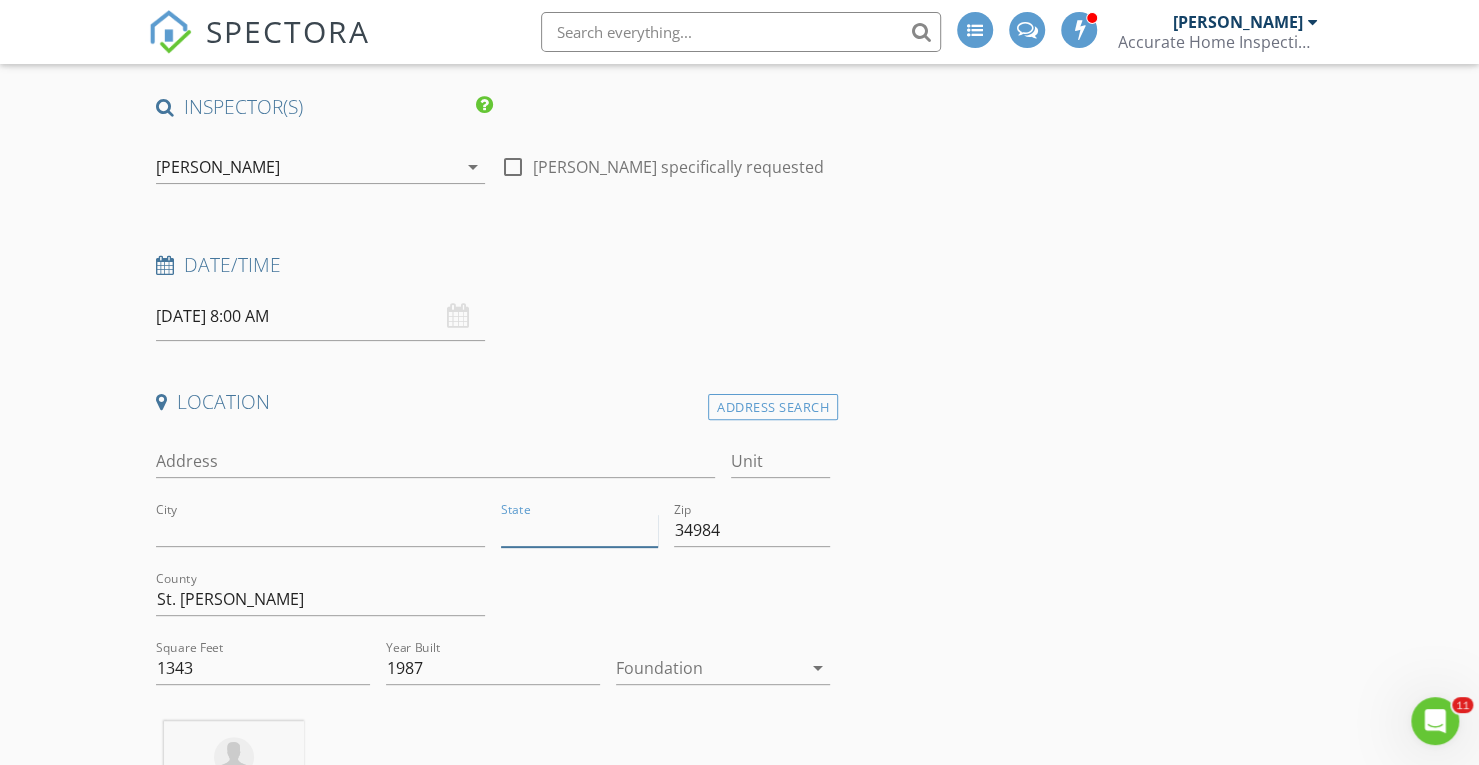 type 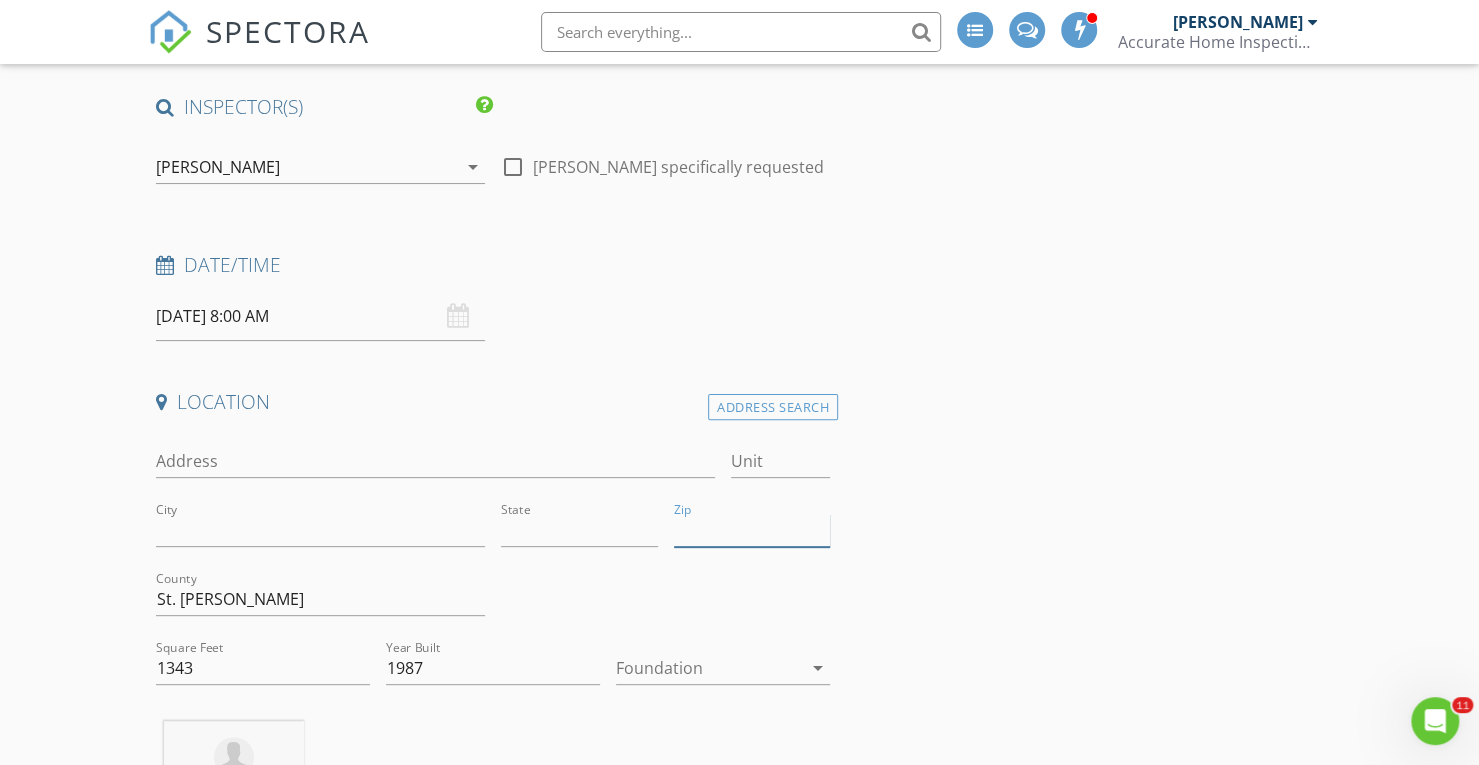 type 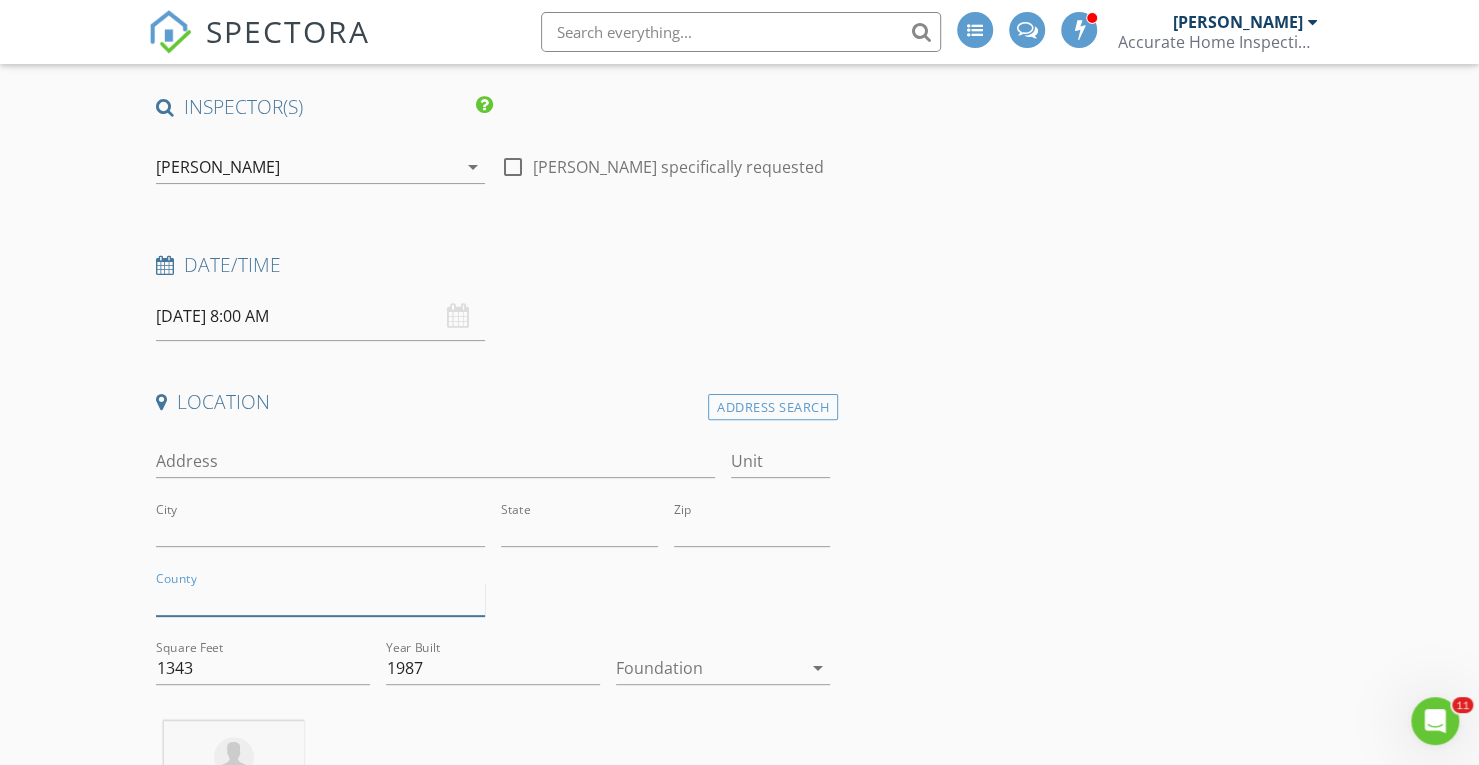 type 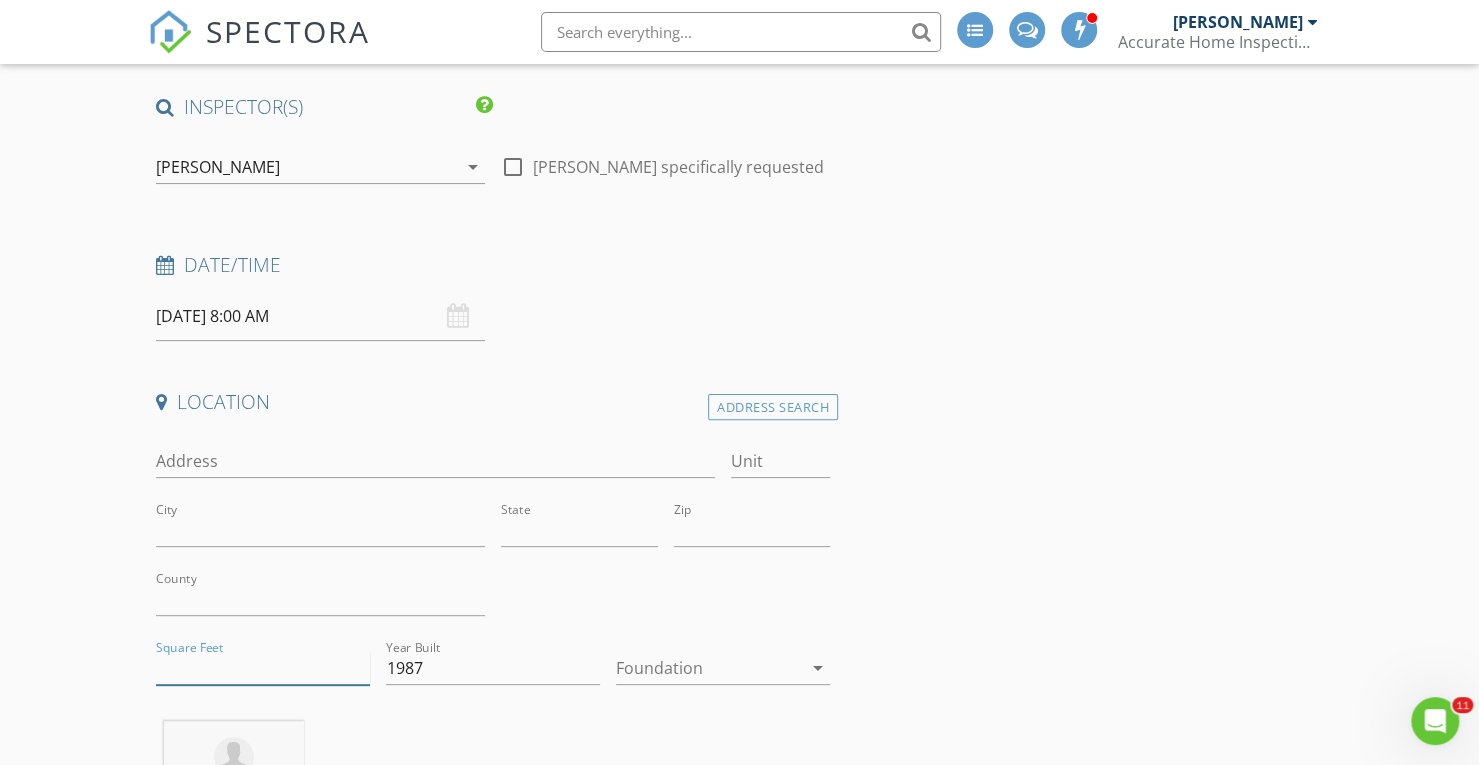 type 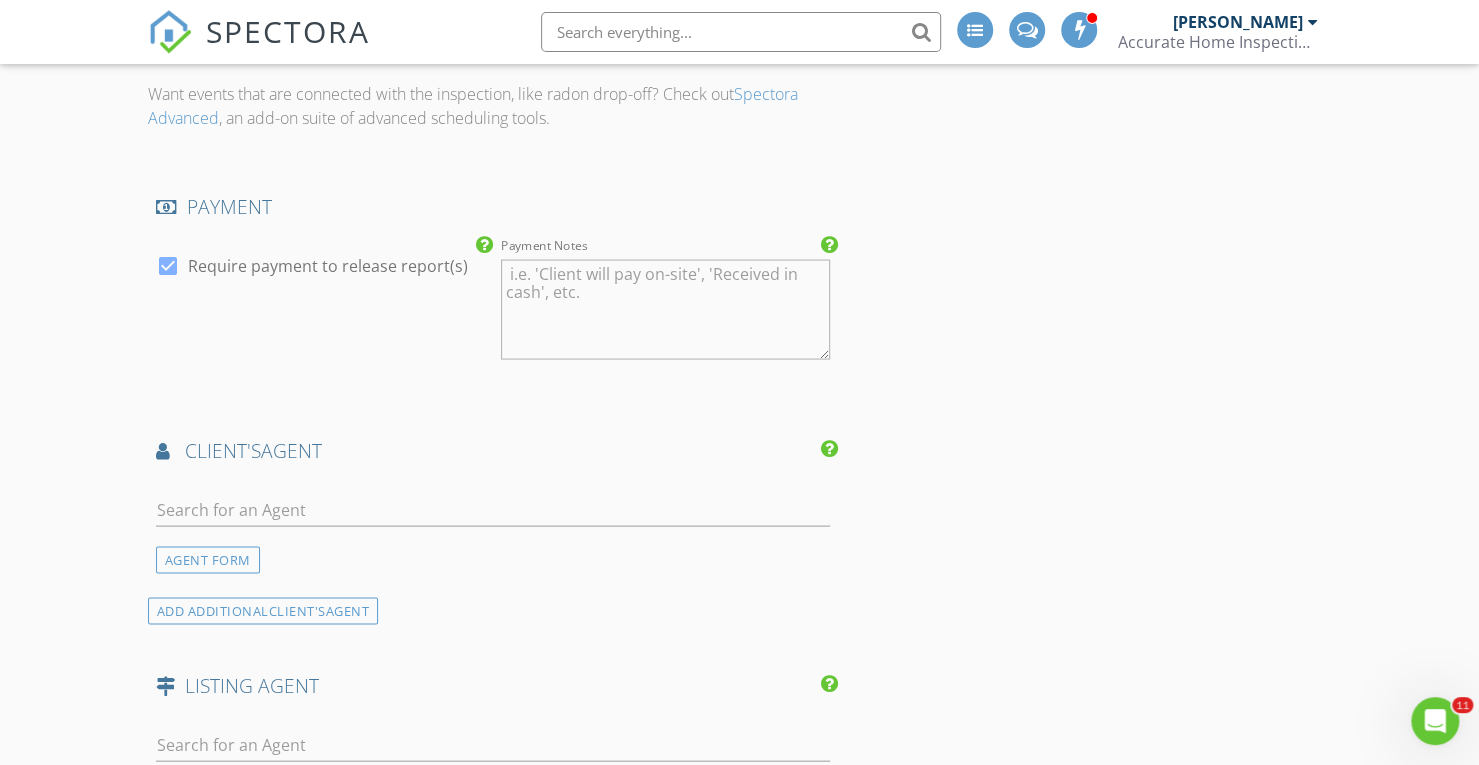 scroll, scrollTop: 2151, scrollLeft: 0, axis: vertical 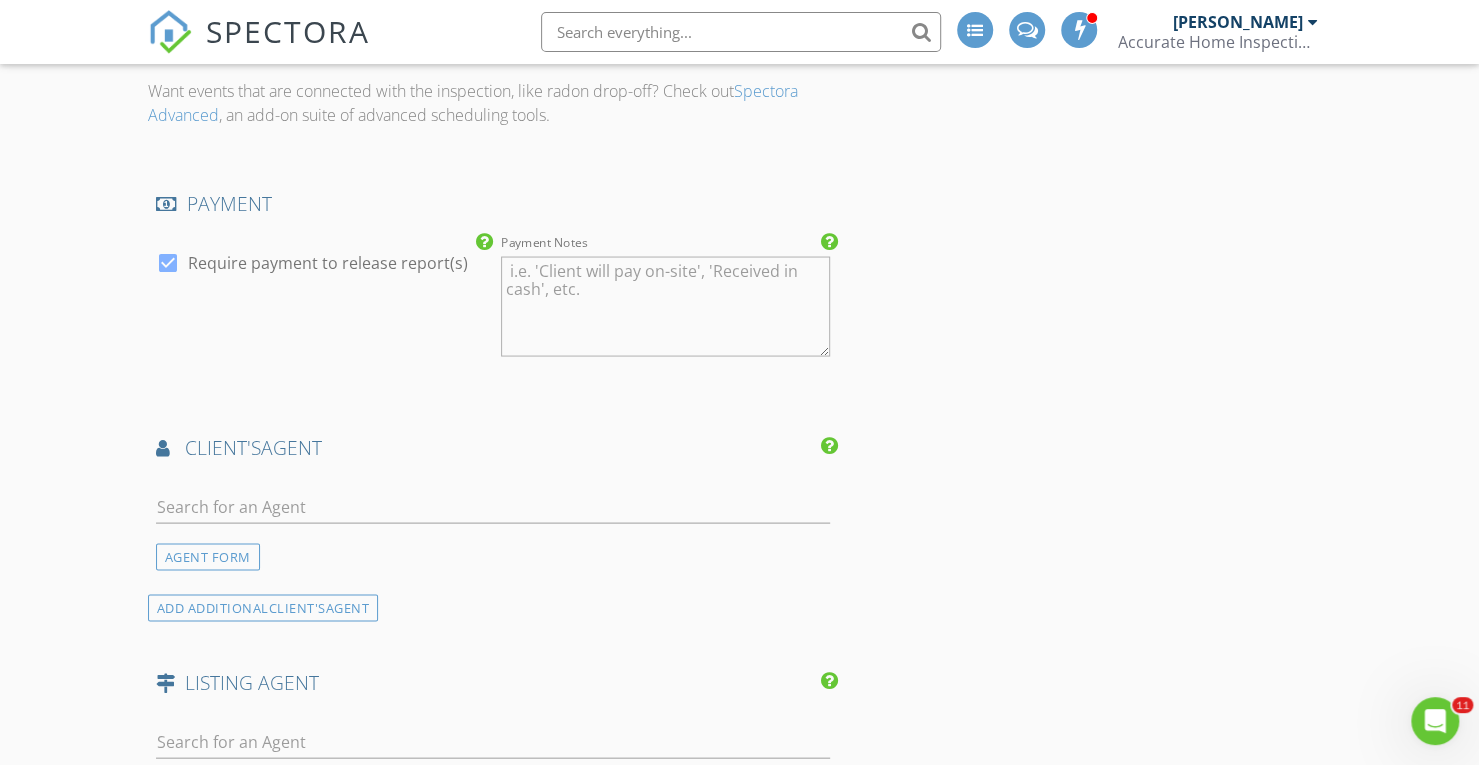 type 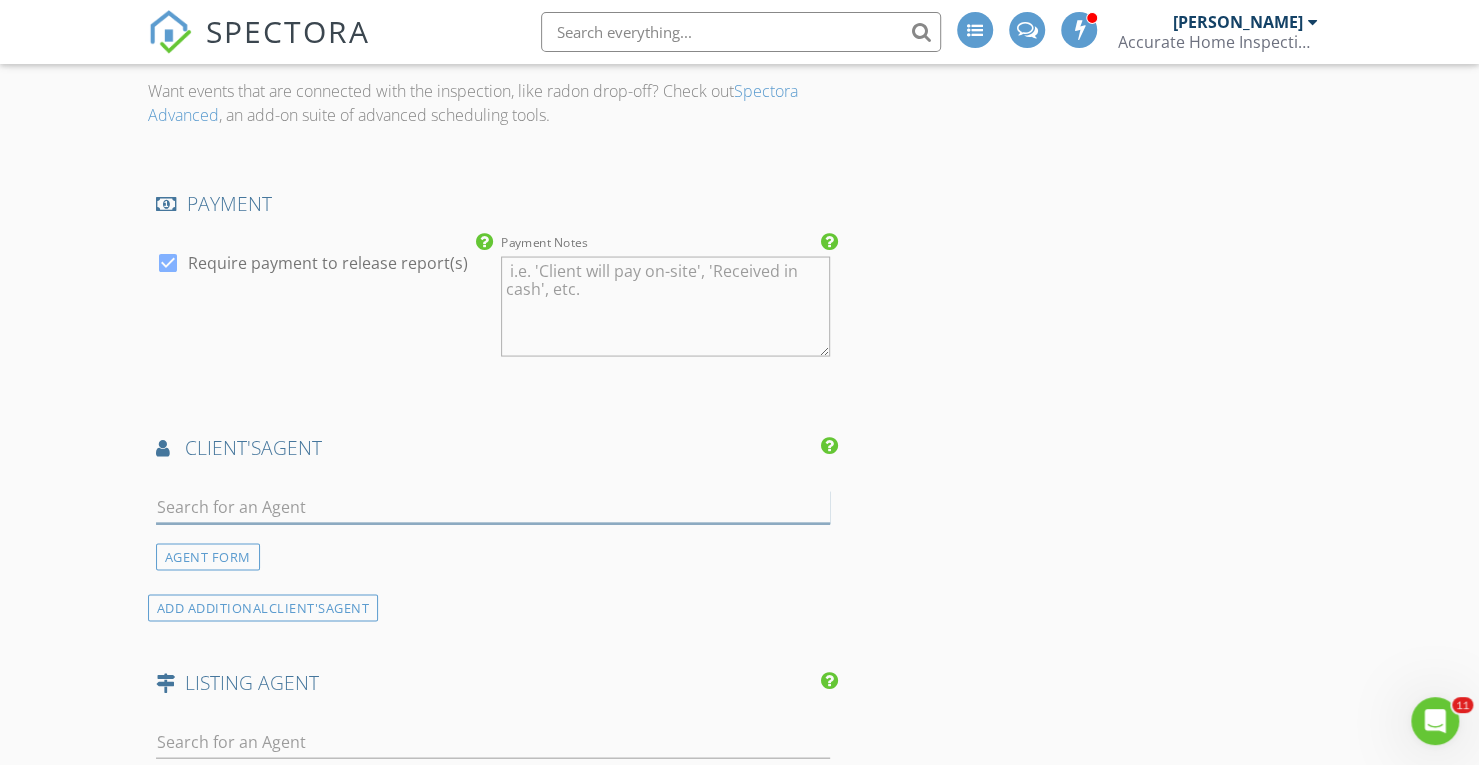 click at bounding box center (493, 506) 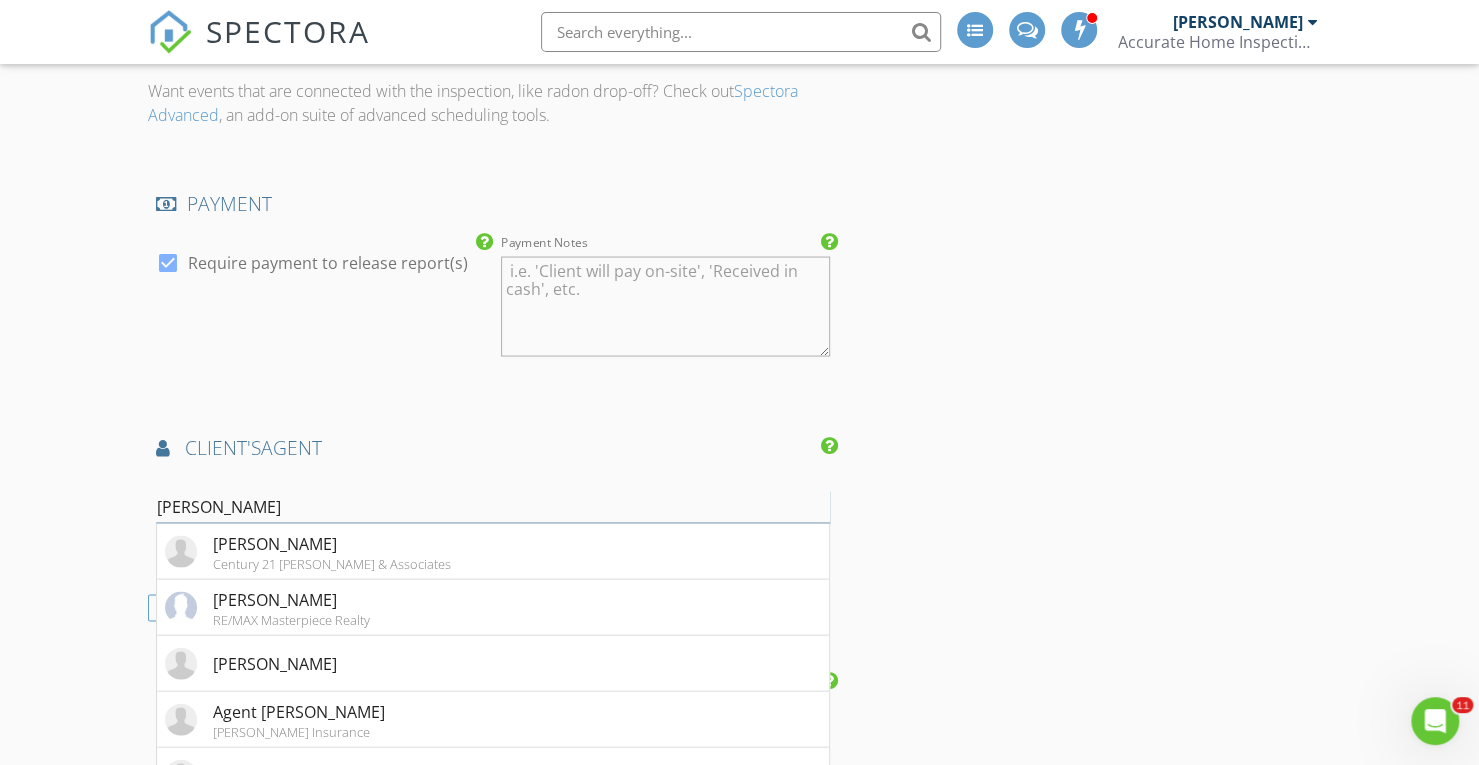 type on "[PERSON_NAME]" 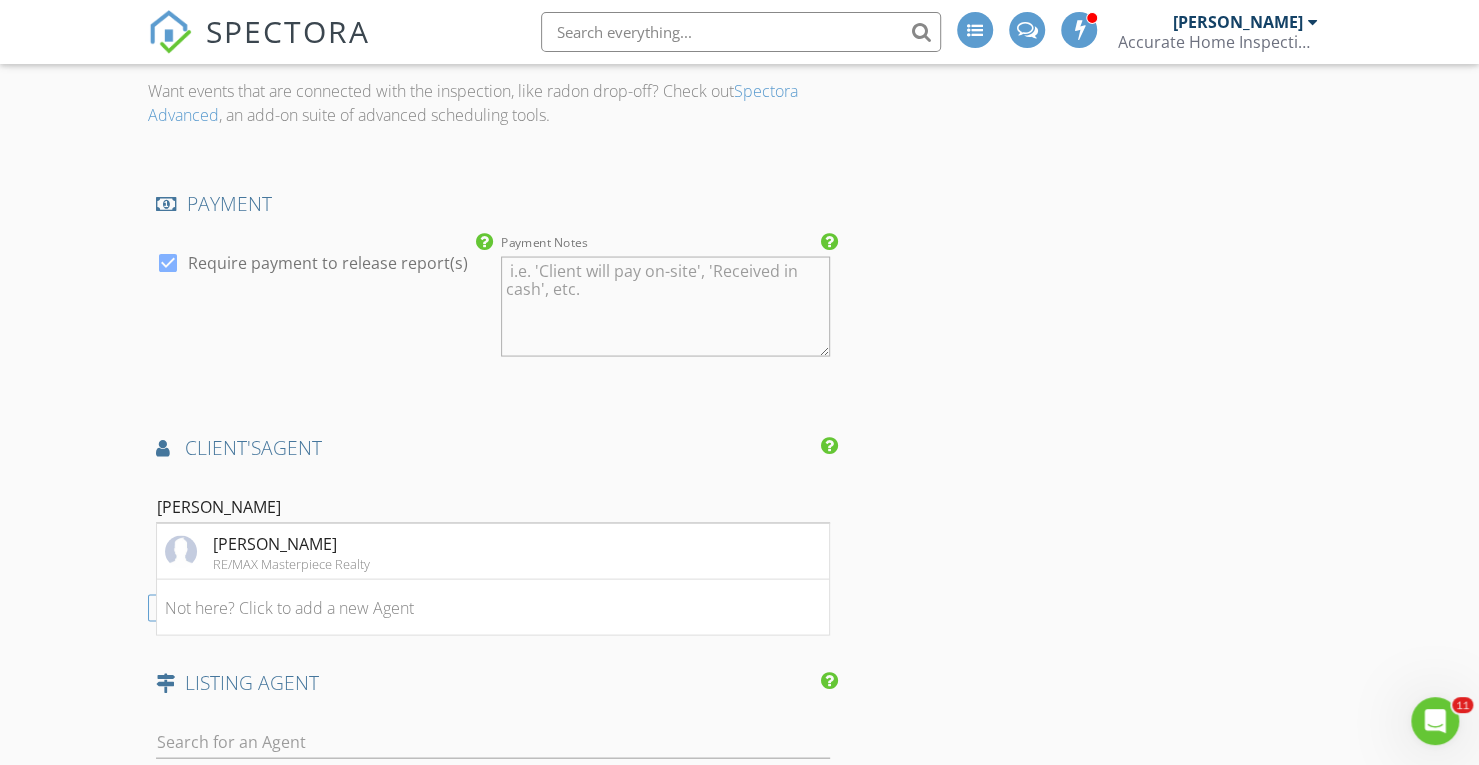 click on "[PERSON_NAME]
RE/MAX Masterpiece Realty" at bounding box center (267, 551) 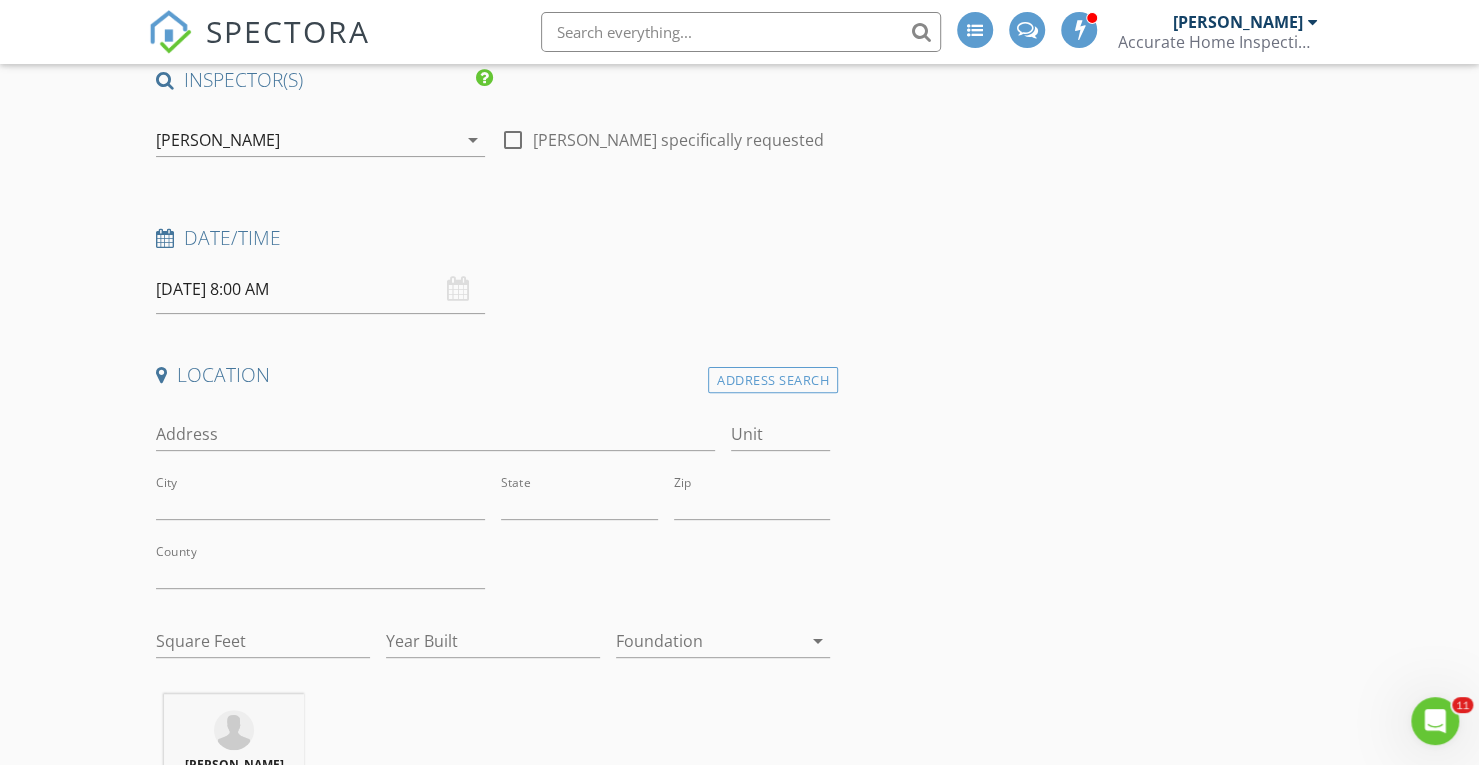 scroll, scrollTop: 0, scrollLeft: 0, axis: both 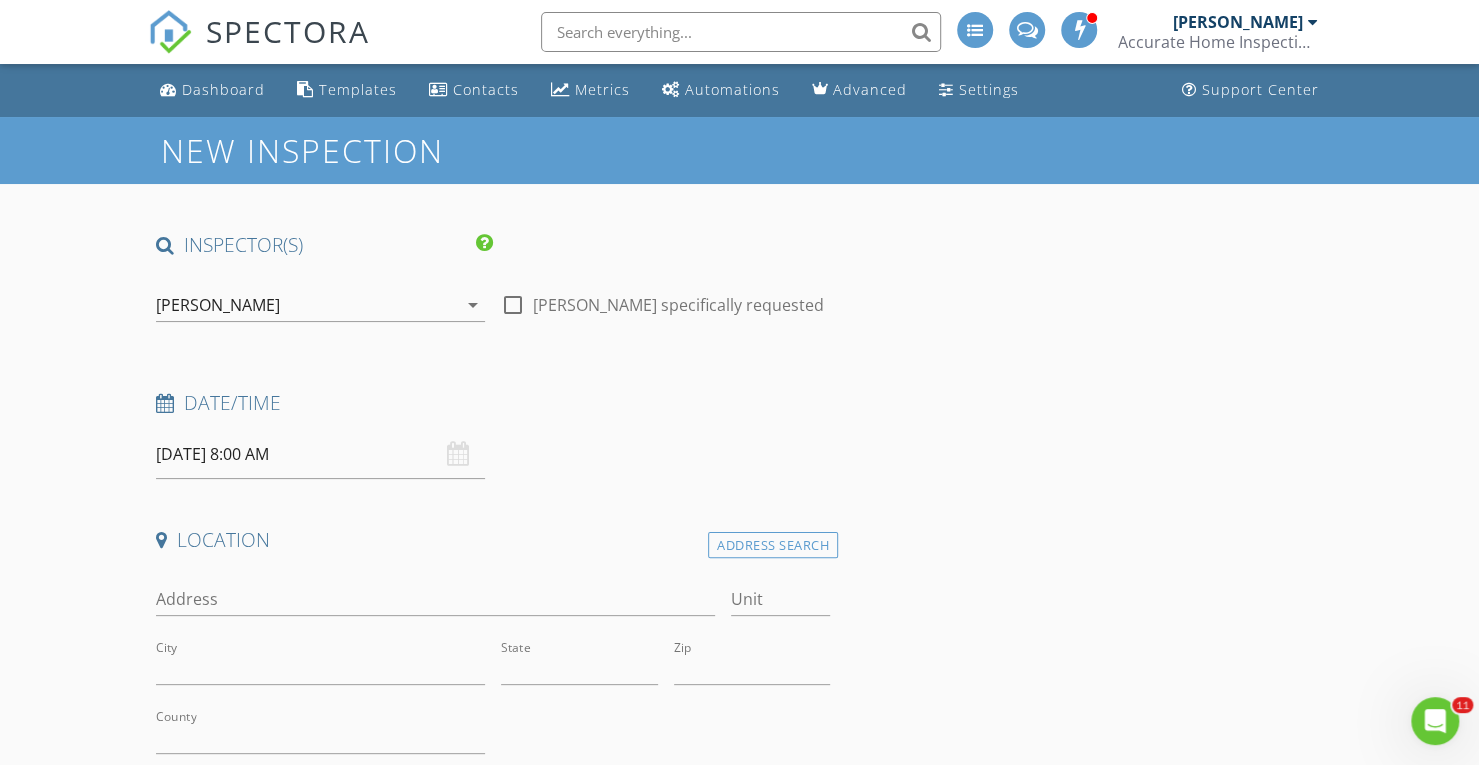 click on "arrow_drop_down" at bounding box center [473, 305] 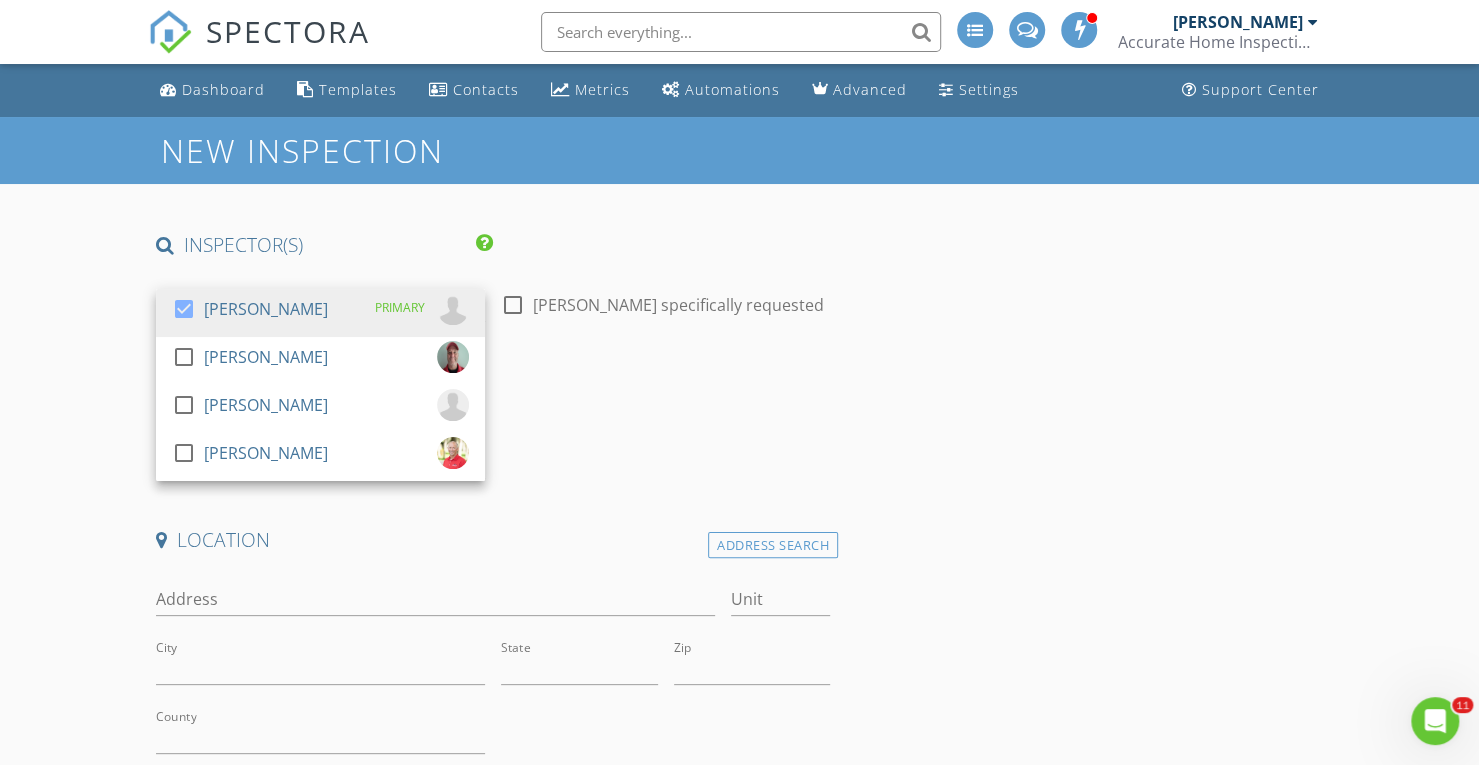 click on "New Inspection
INSPECTOR(S)
check_box   [PERSON_NAME]   PRIMARY   check_box_outline_blank   [PERSON_NAME]     check_box_outline_blank   [PERSON_NAME]     check_box_outline_blank   [PERSON_NAME]     [PERSON_NAME] arrow_drop_down   check_box_outline_blank [PERSON_NAME] specifically requested
Date/Time
[DATE] 8:00 AM
Location
Address Search       Address   Unit   City   State   Zip   County     Square Feet   Year Built   Foundation arrow_drop_down     [PERSON_NAME]     6.6 miles     (14 minutes)
client
check_box Enable Client CC email for this inspection   Client Search     check_box_outline_blank Client is a Company/Organization     First Name   Last Name   Email   CC Email   Phone         Tags         Notes   Private Notes
ADD ADDITIONAL client
SERVICES" at bounding box center (739, 2372) 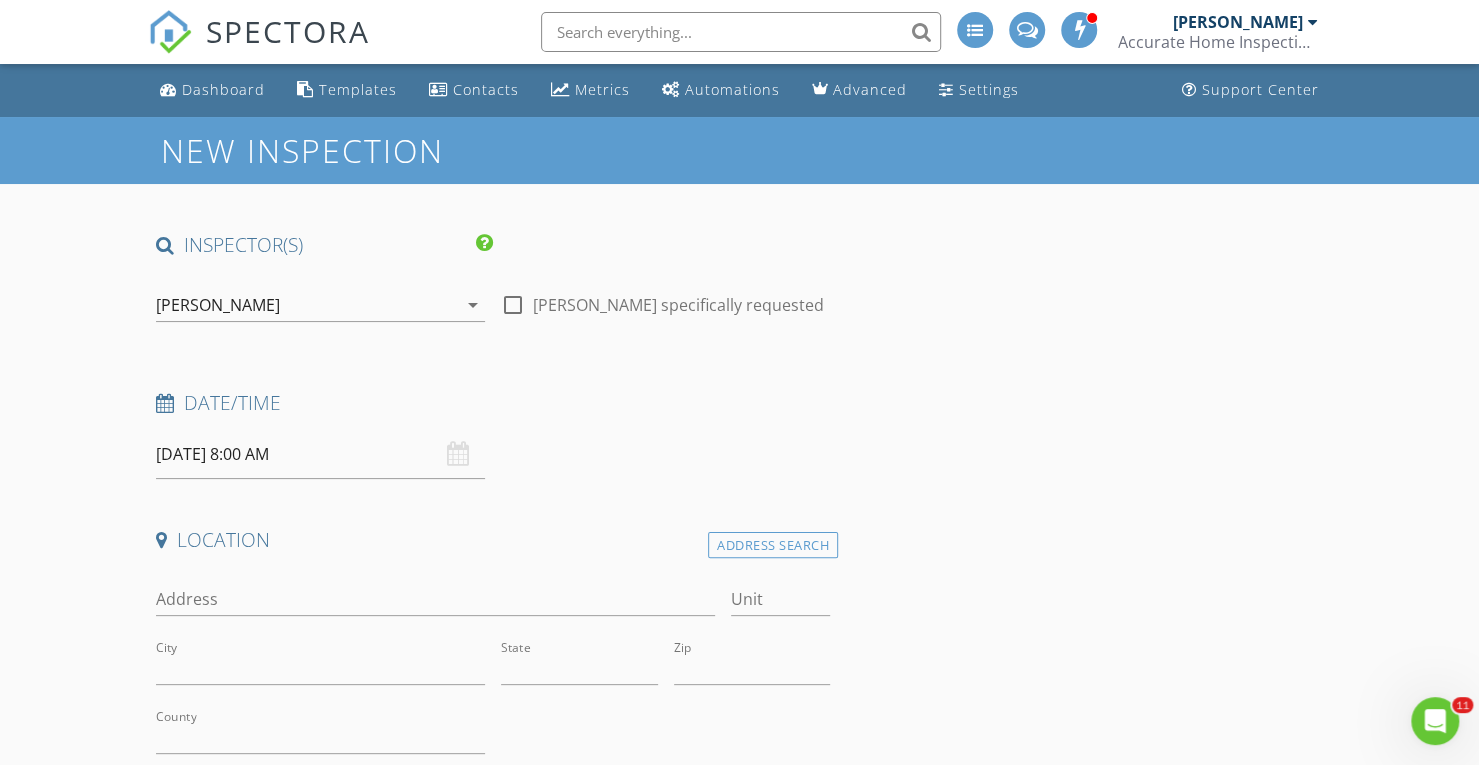 click on "Address Search" at bounding box center [773, 545] 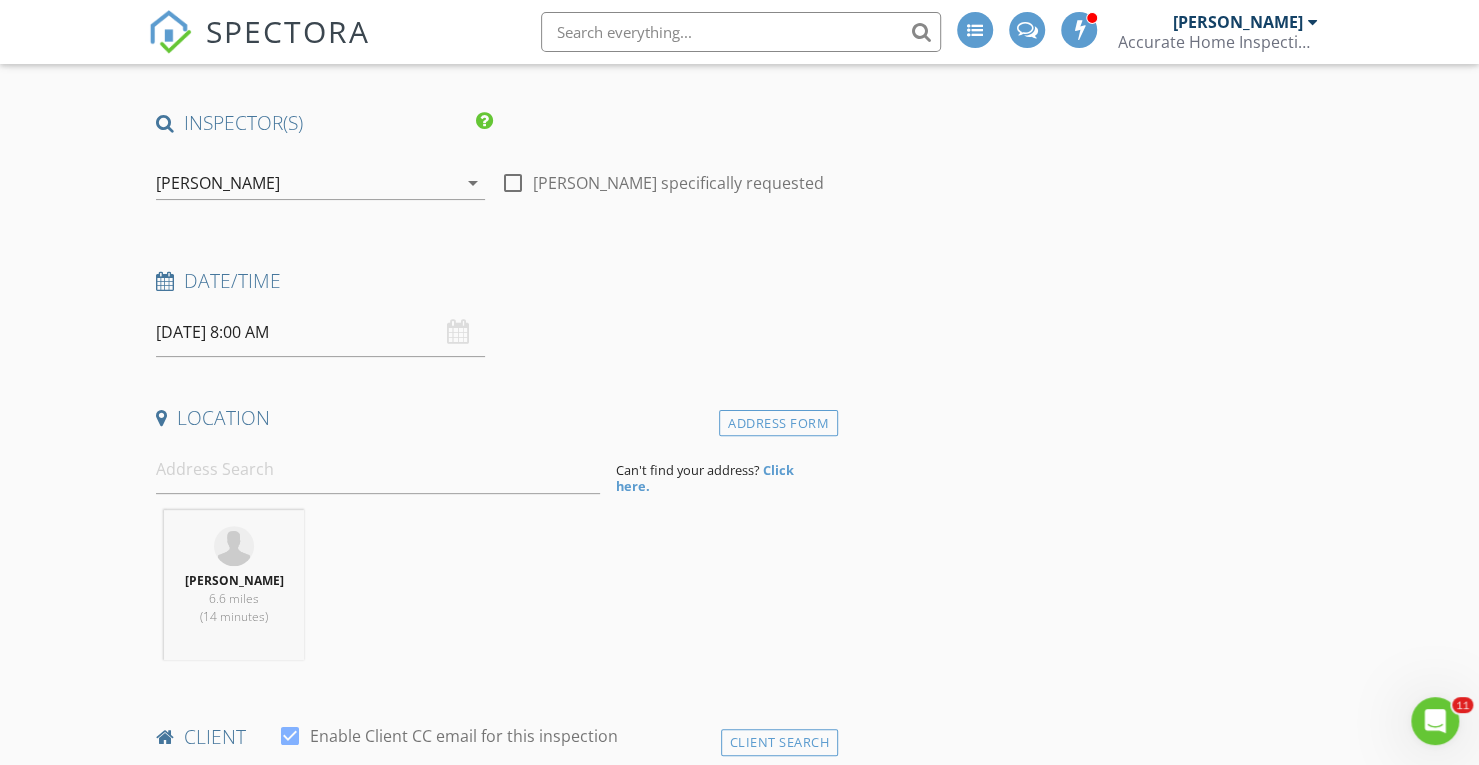 scroll, scrollTop: 119, scrollLeft: 0, axis: vertical 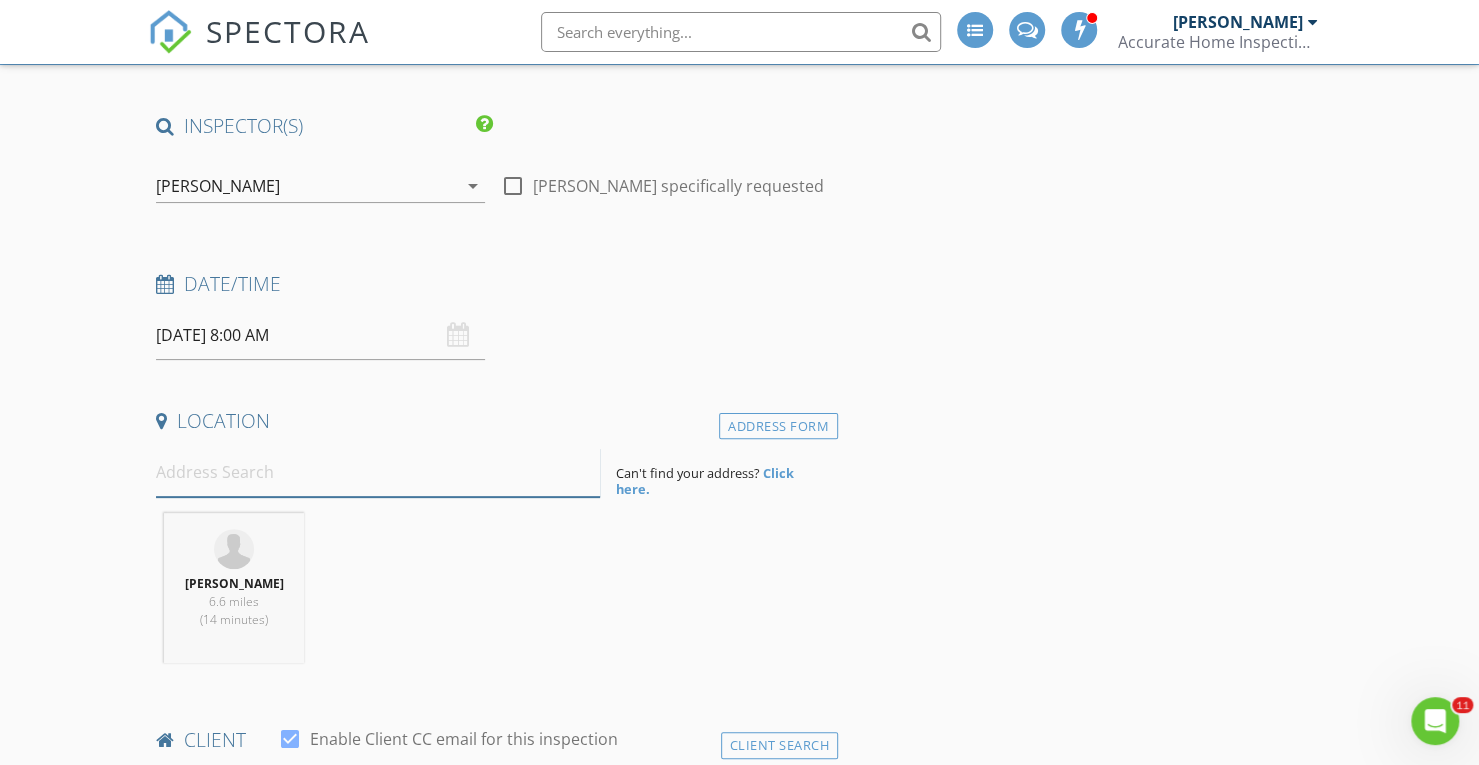 click at bounding box center [378, 472] 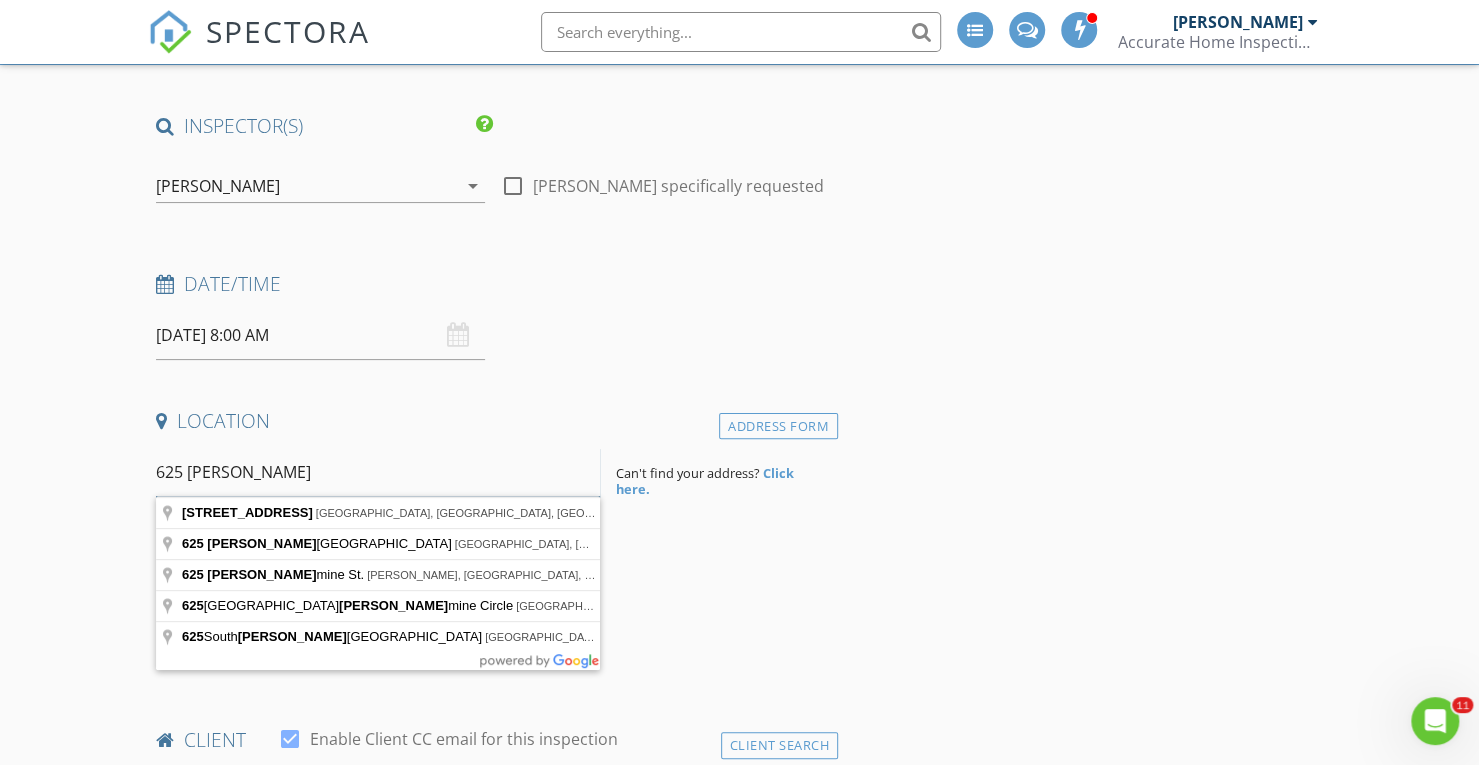 click on "625 [PERSON_NAME]" at bounding box center [378, 472] 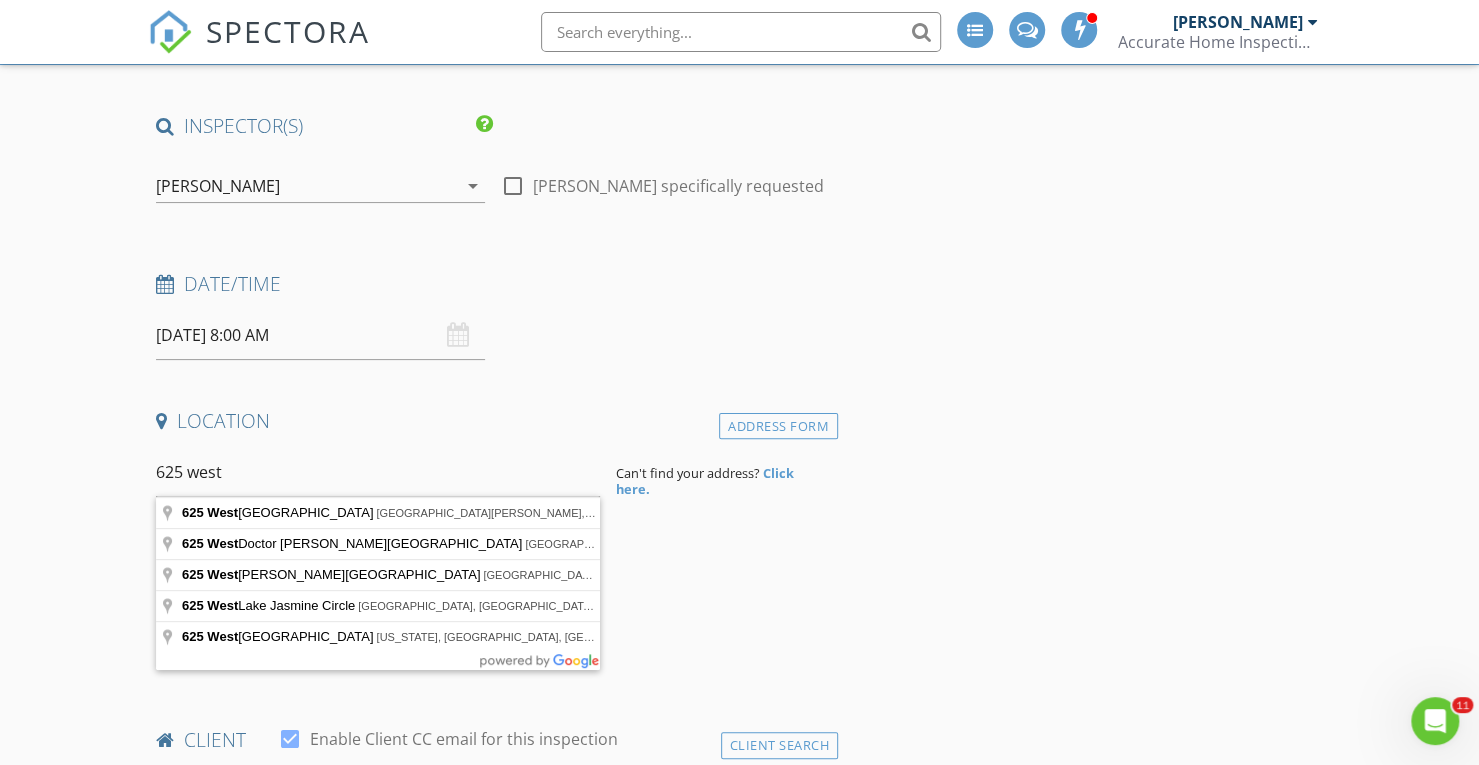 type on "[STREET_ADDRESS]" 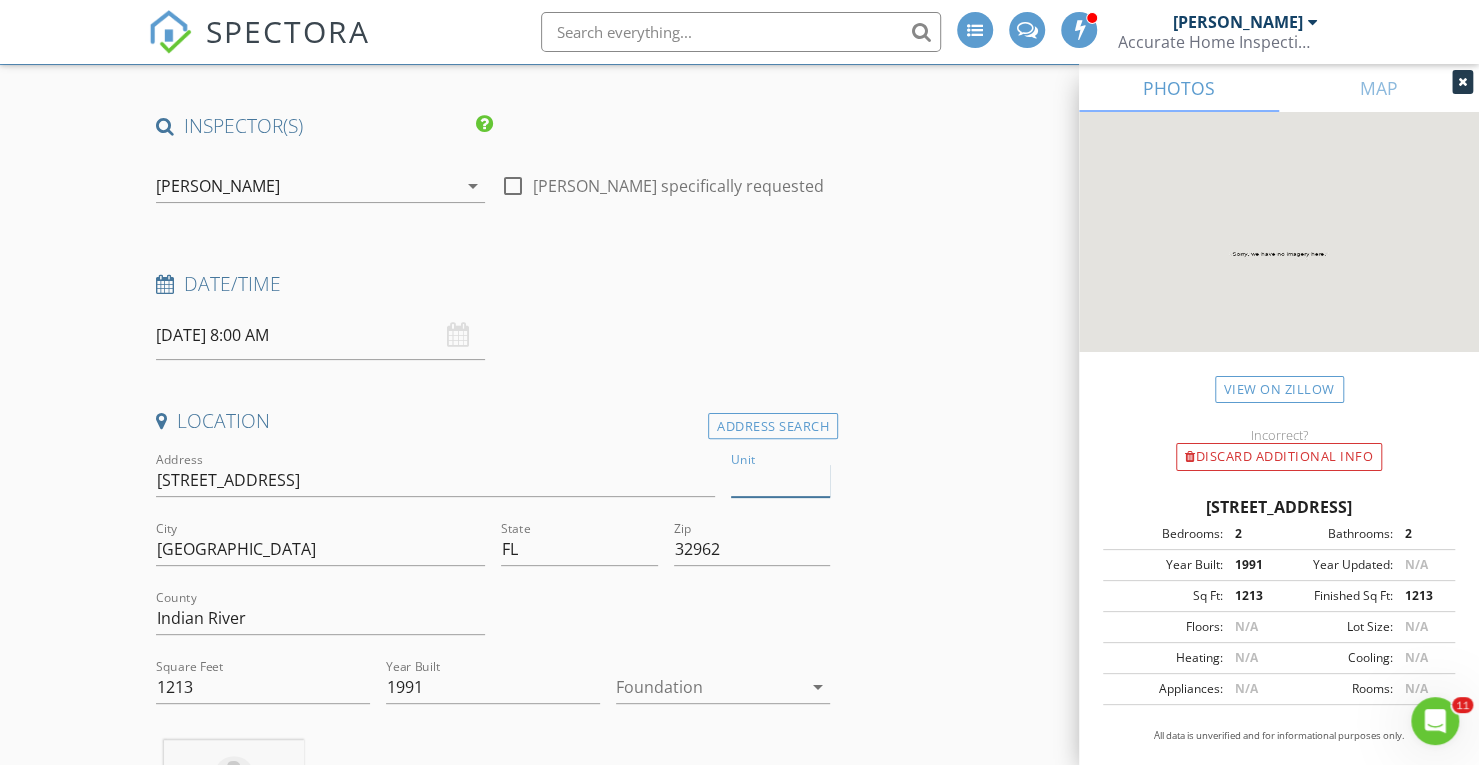 click on "Unit" at bounding box center (780, 480) 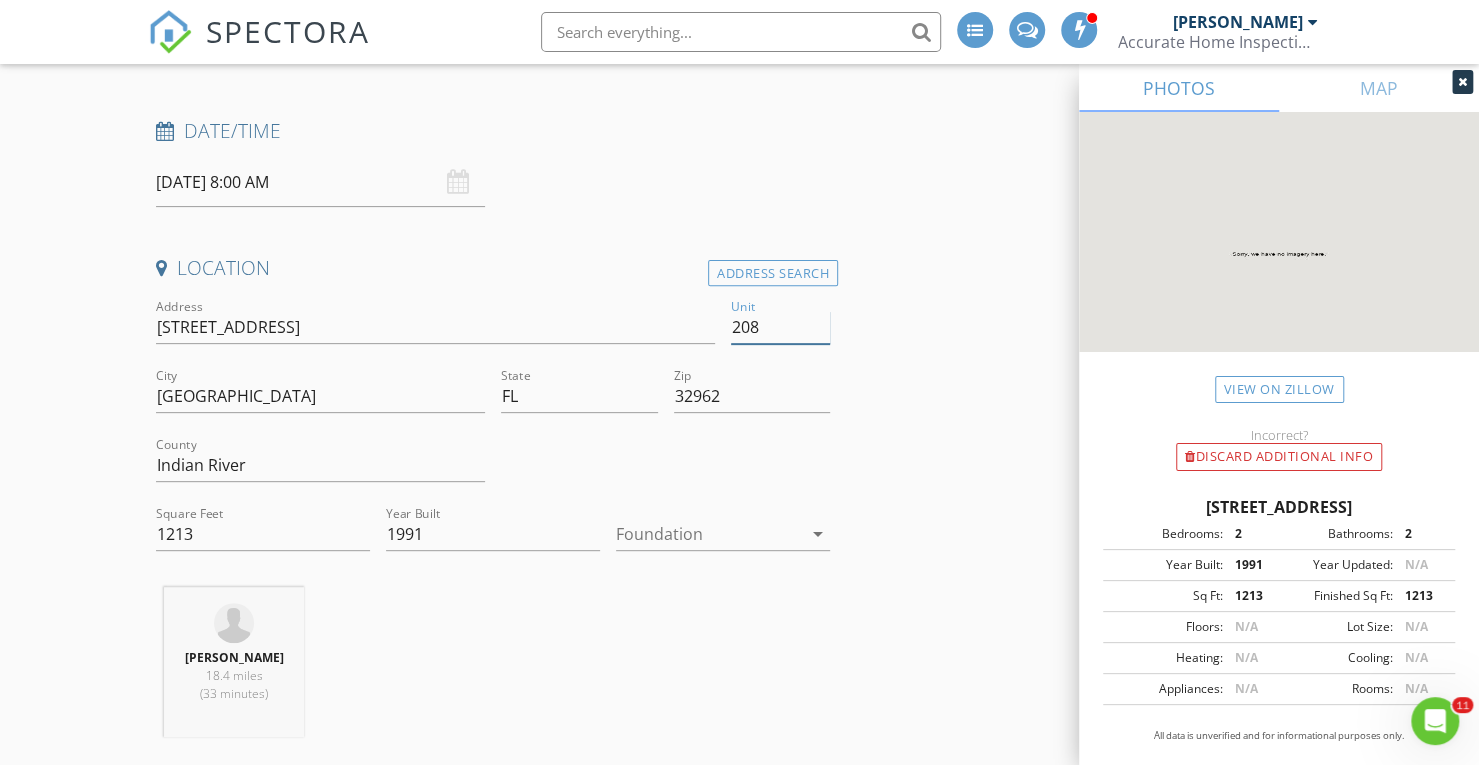 scroll, scrollTop: 277, scrollLeft: 0, axis: vertical 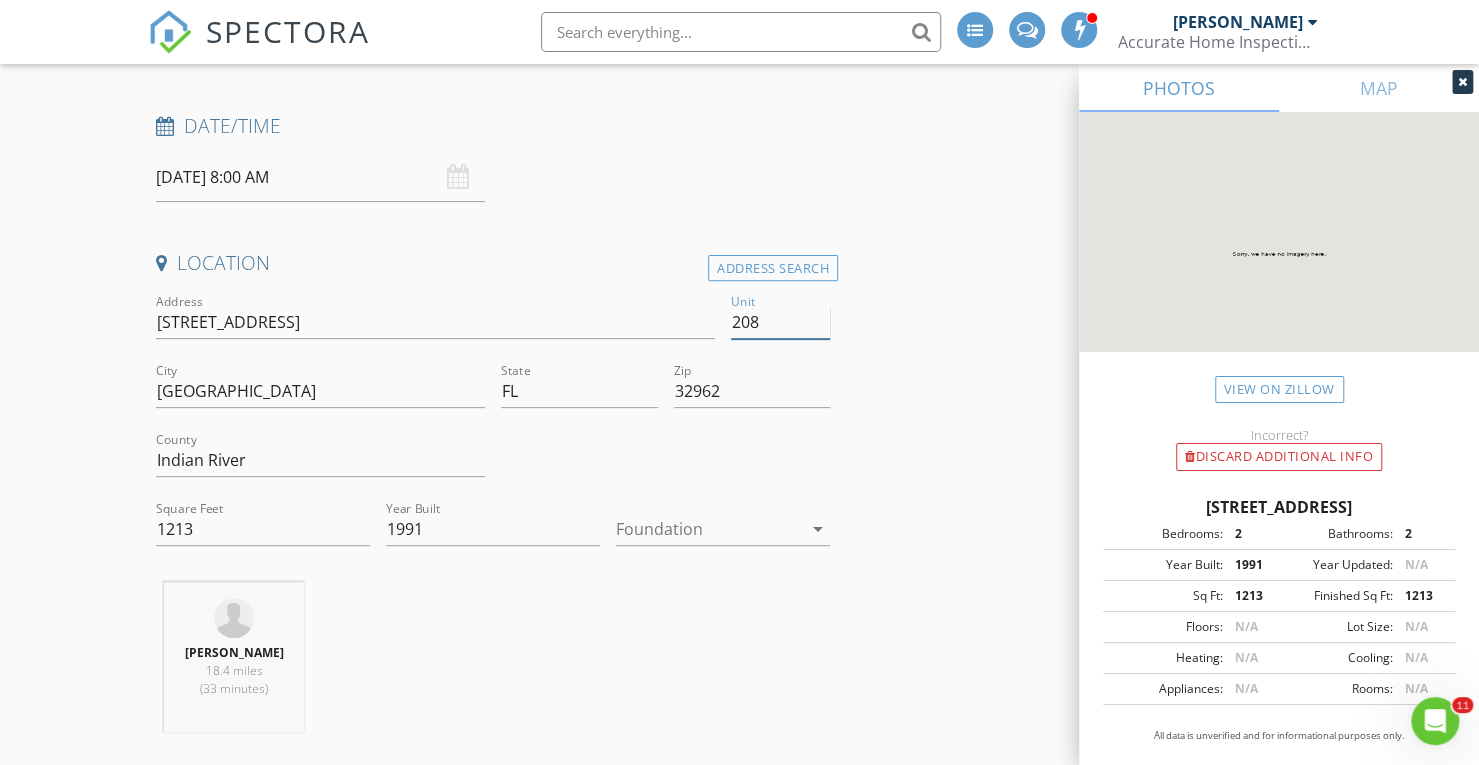 type on "208" 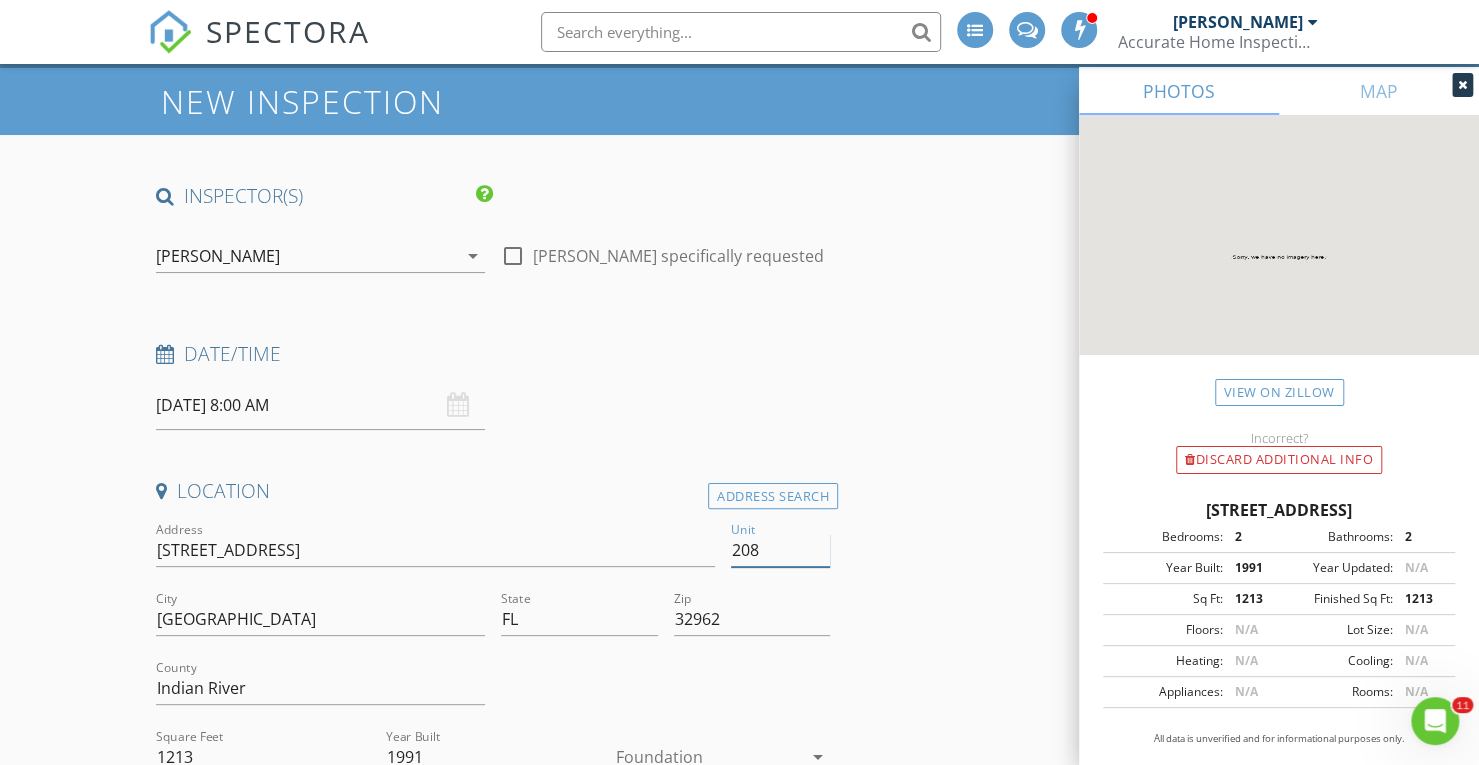 scroll, scrollTop: 50, scrollLeft: 0, axis: vertical 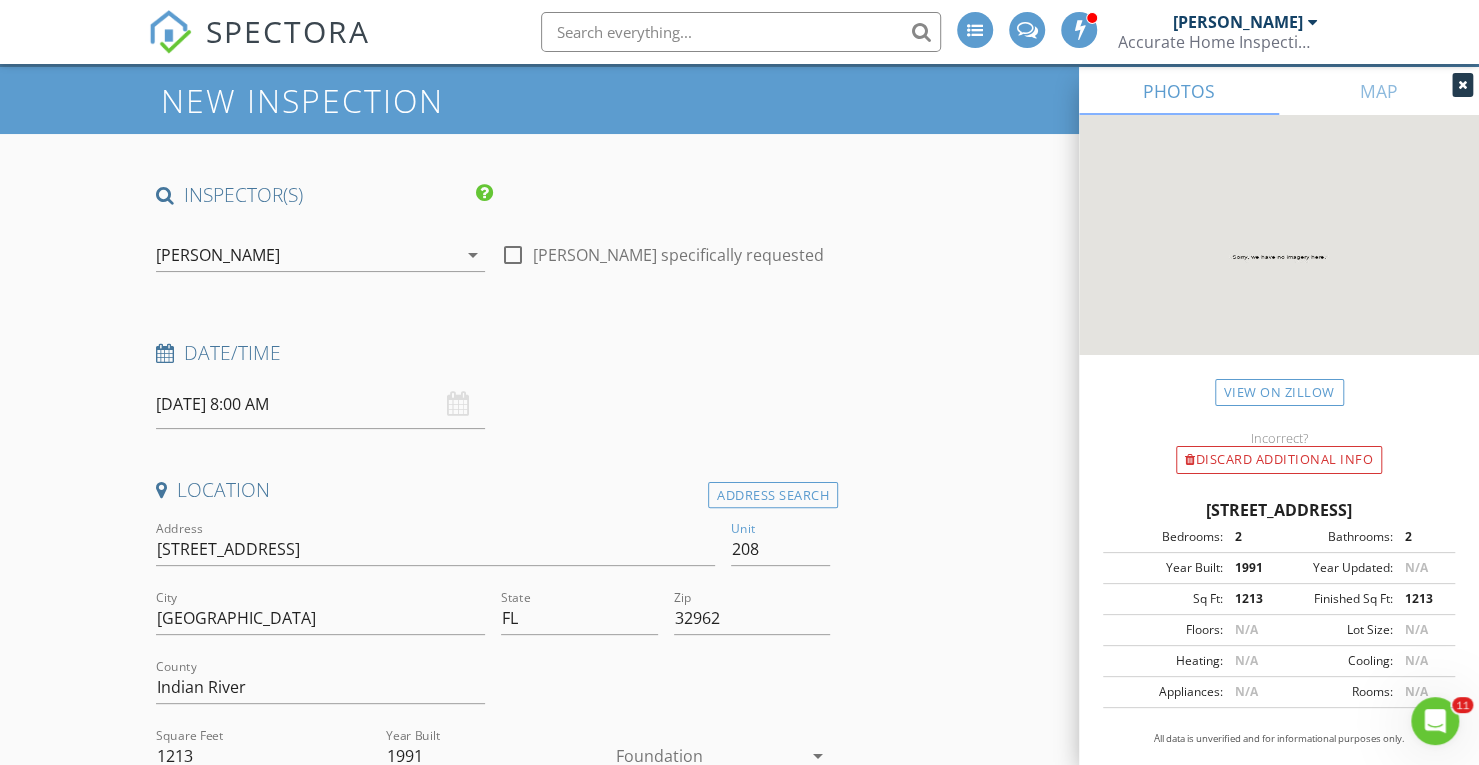 click on "[PERSON_NAME]" at bounding box center [218, 255] 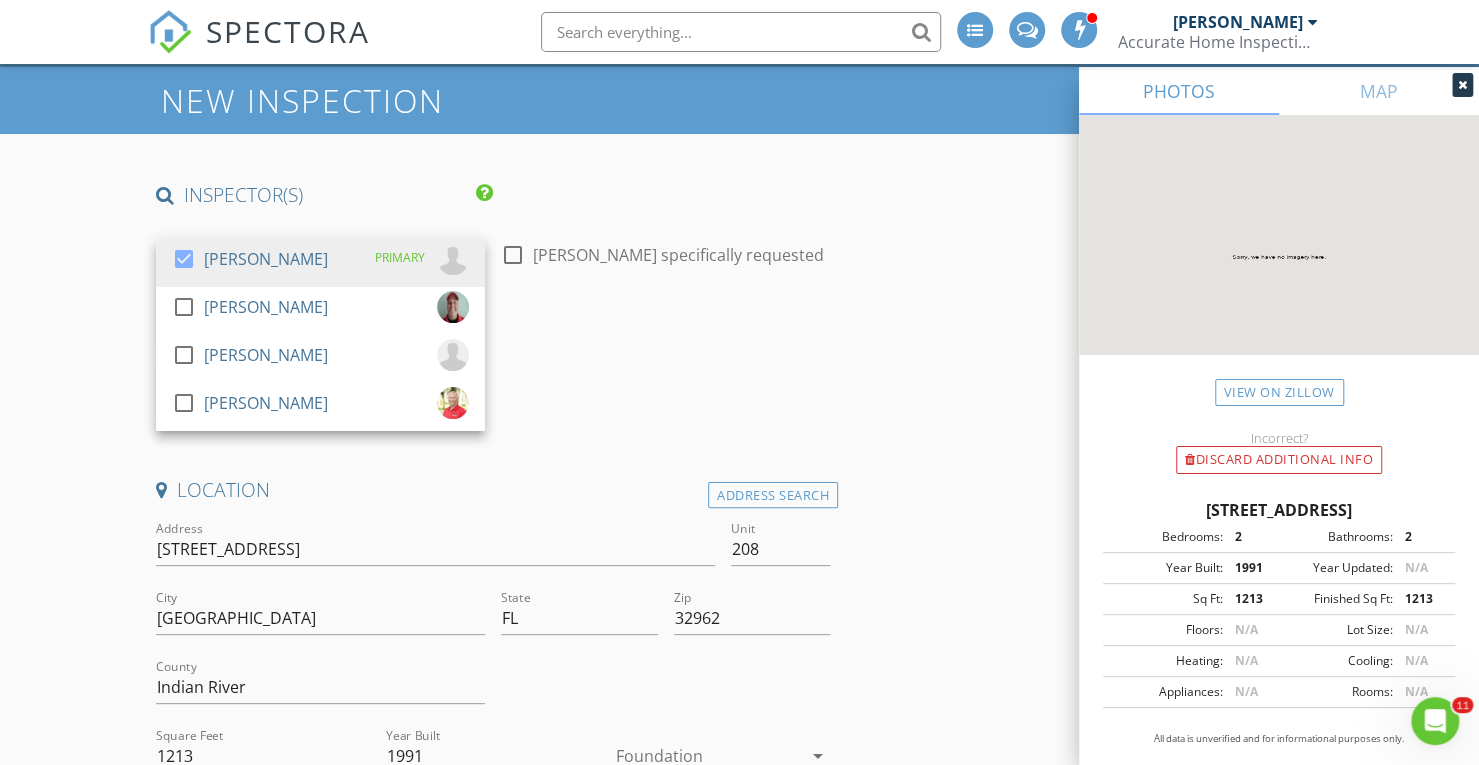 click at bounding box center (184, 259) 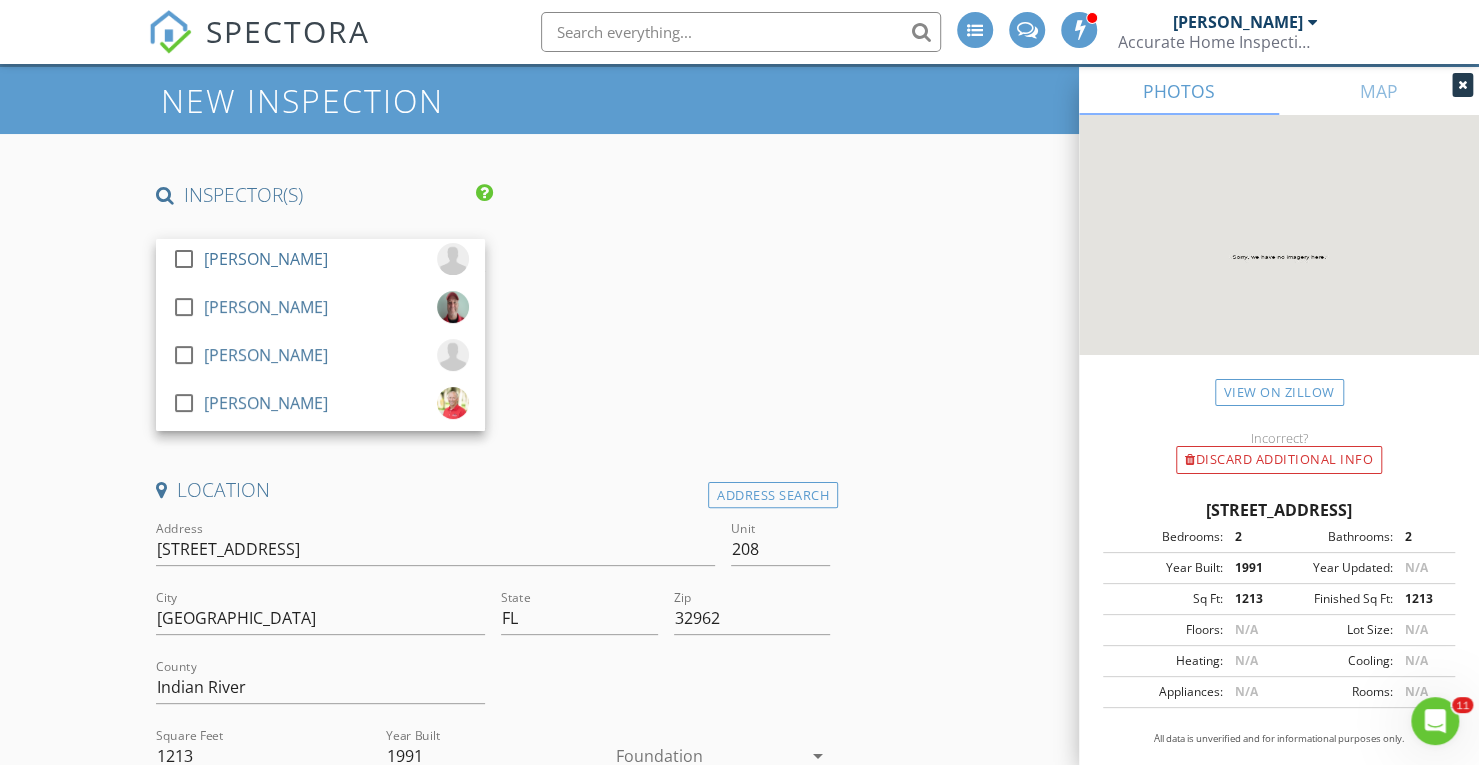 click at bounding box center [184, 355] 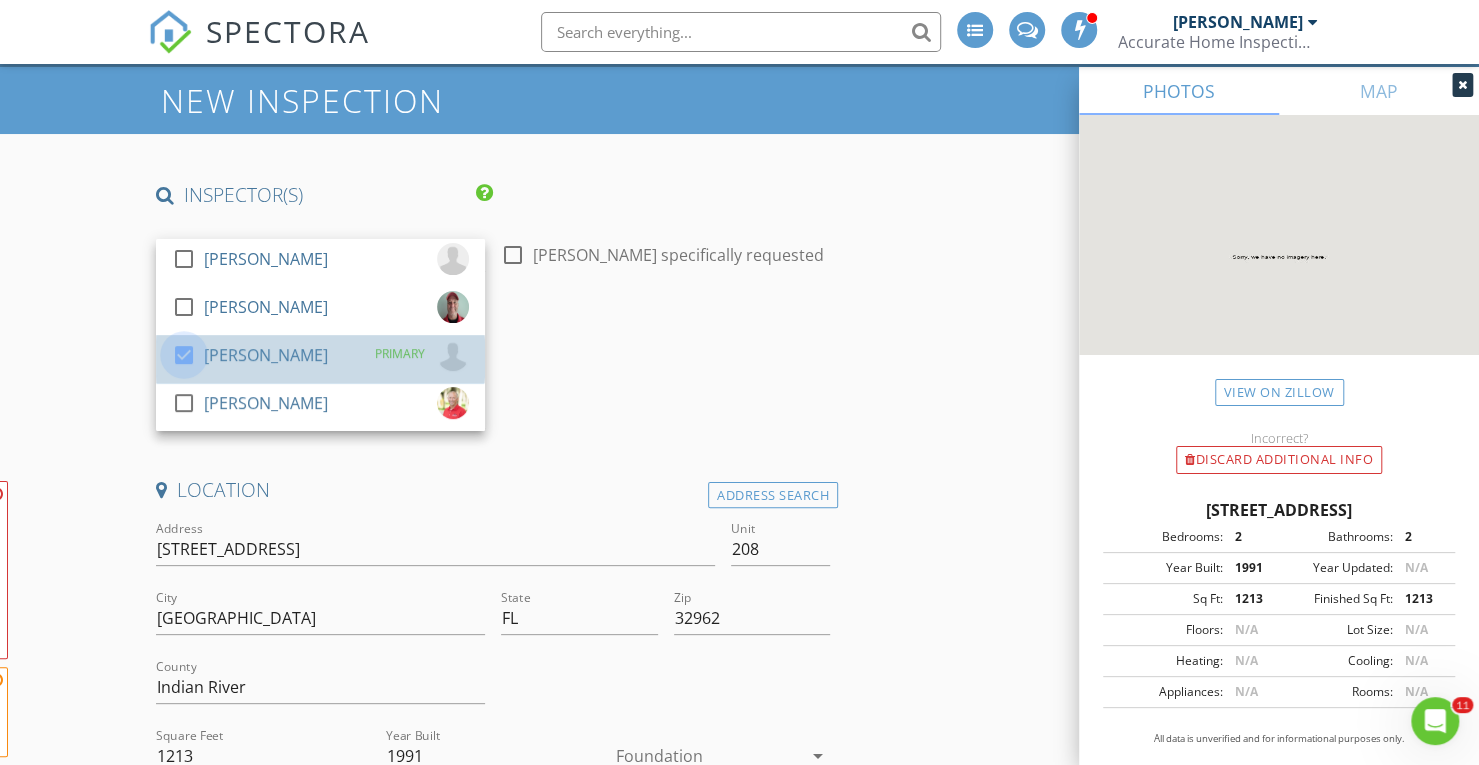 click on "New Inspection
INSPECTOR(S)
check_box_outline_blank   [PERSON_NAME]     check_box_outline_blank   [PERSON_NAME]     check_box   [PERSON_NAME]   PRIMARY   check_box_outline_blank   [PERSON_NAME]     [PERSON_NAME] arrow_drop_down   check_box_outline_blank [PERSON_NAME] specifically requested
Date/Time
[DATE] 8:00 AM
Location
Address Search       Address [STREET_ADDRESS][US_STATE]   Zip [GEOGRAPHIC_DATA]     Square Feet 1213   Year Built 1991   Foundation arrow_drop_down     [PERSON_NAME]     18.4 miles     (33 minutes)
client
check_box Enable Client CC email for this inspection   Client Search     check_box_outline_blank Client is a Company/Organization     First Name   Last Name   Email   CC Email   Phone         Tags         Notes   Private Notes          check_box" at bounding box center [739, 2322] 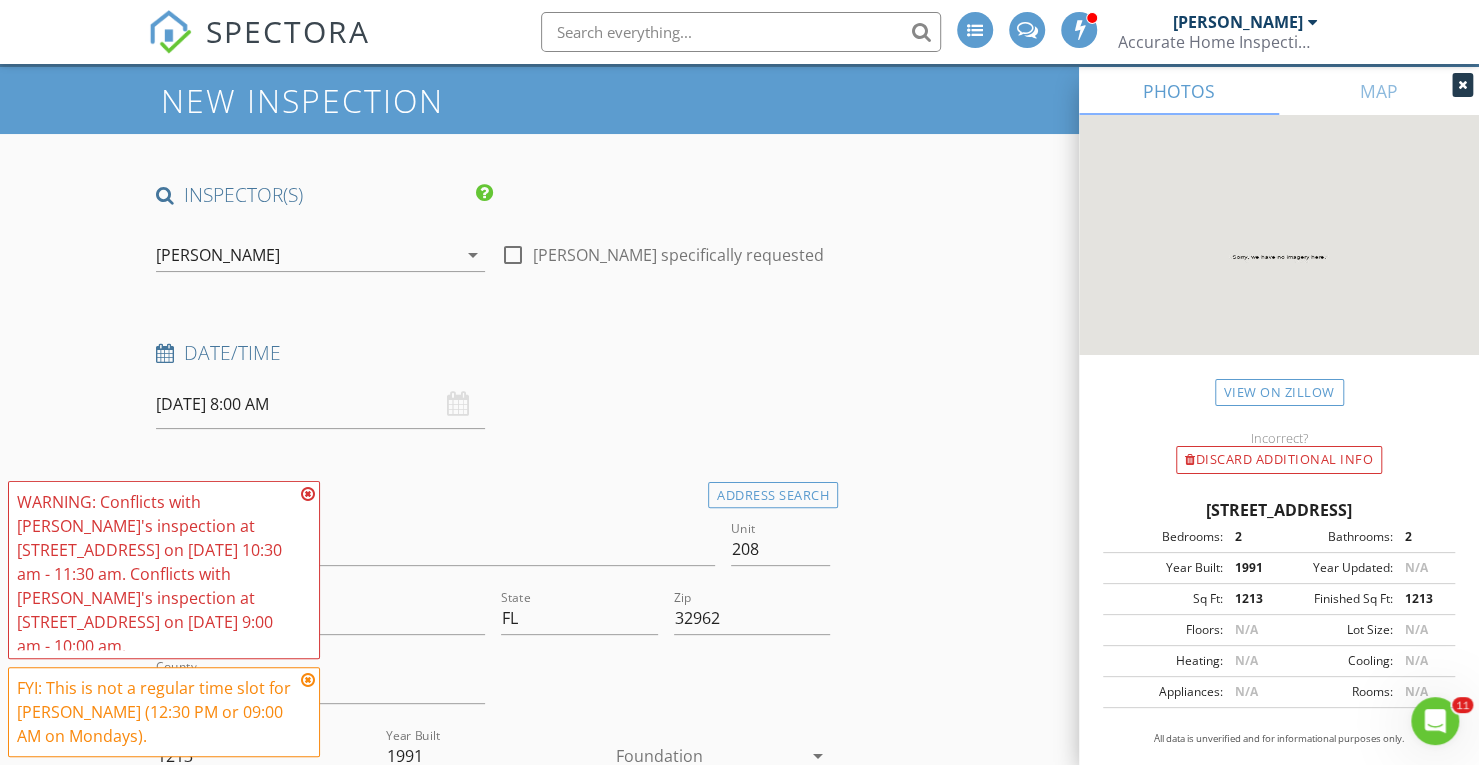 click at bounding box center (308, 494) 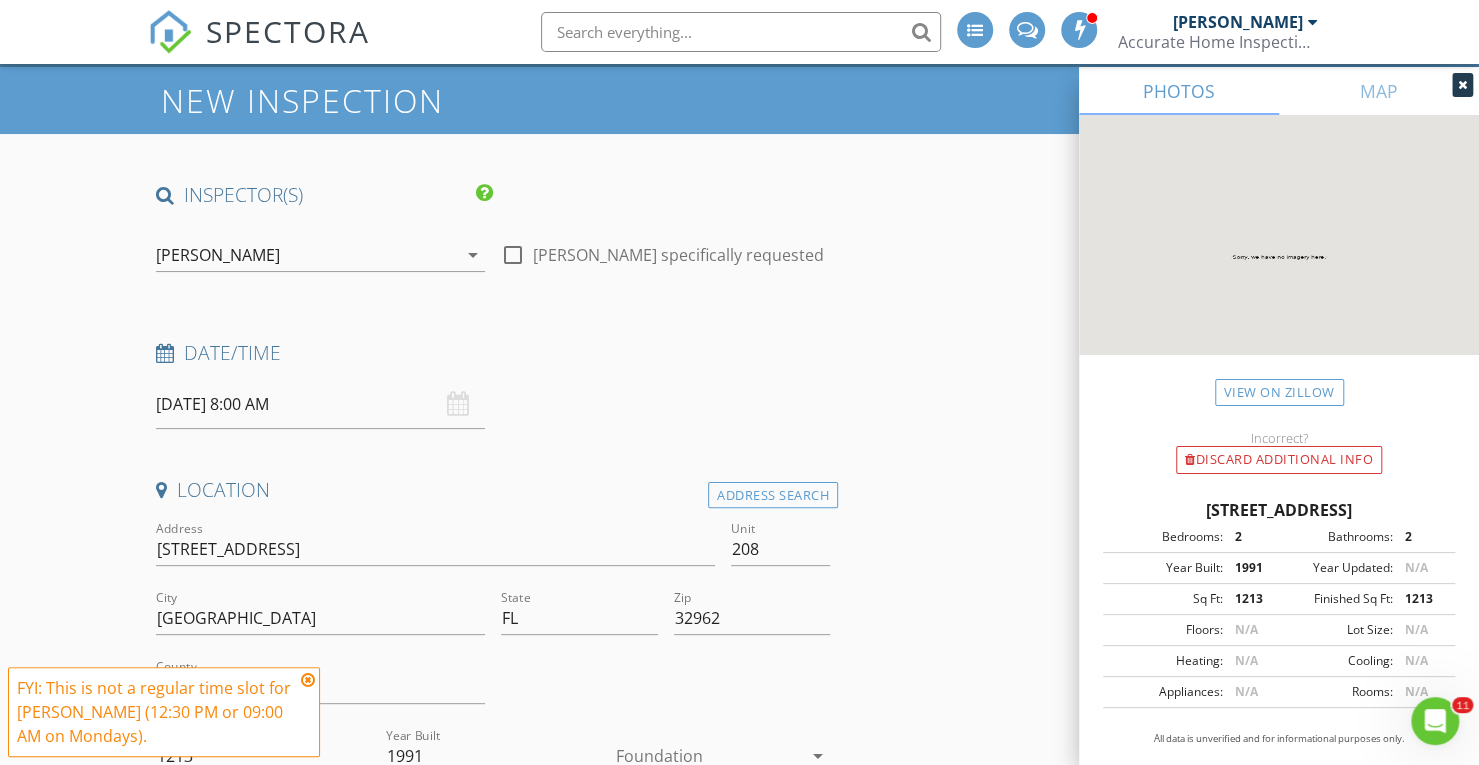 click at bounding box center [308, 680] 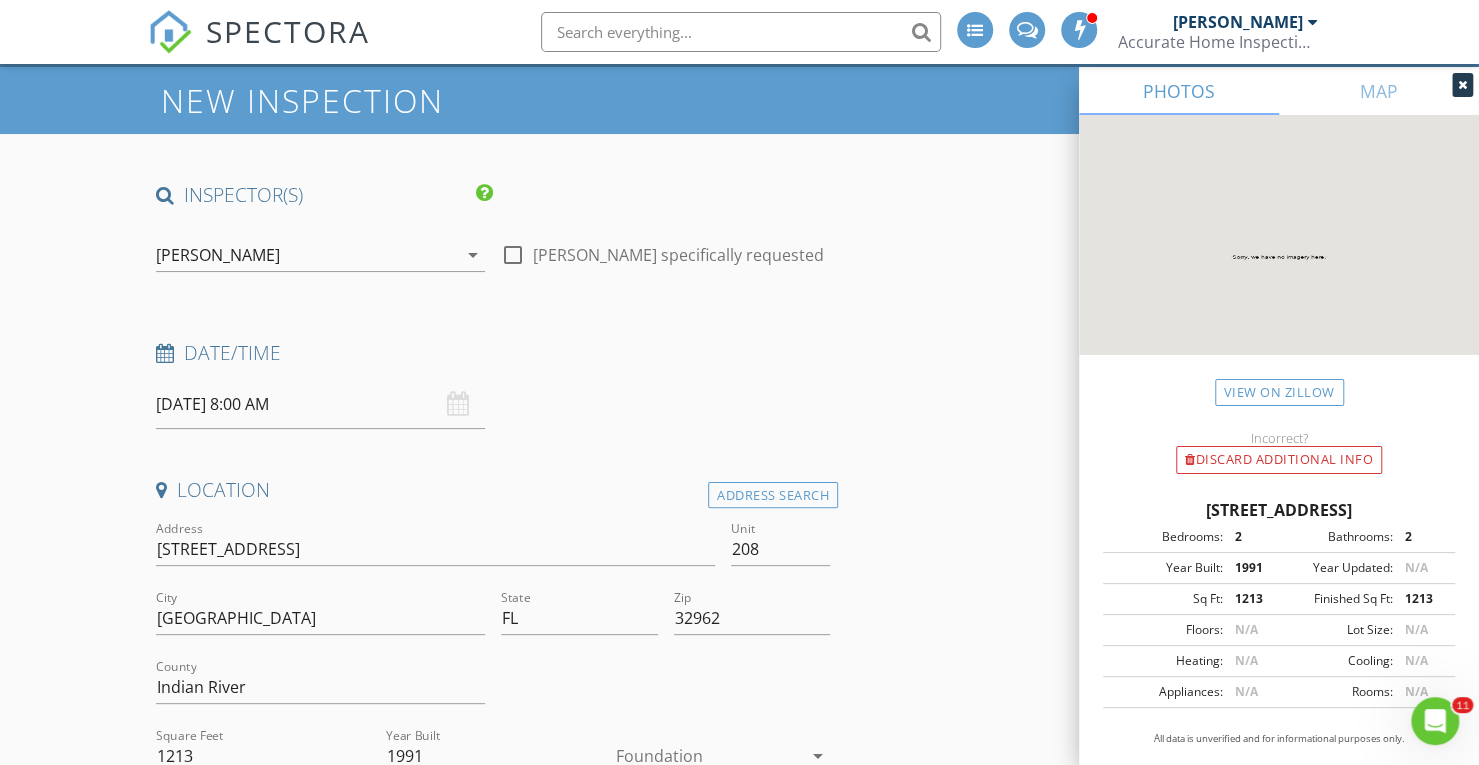 click on "[DATE] 8:00 AM" at bounding box center [320, 404] 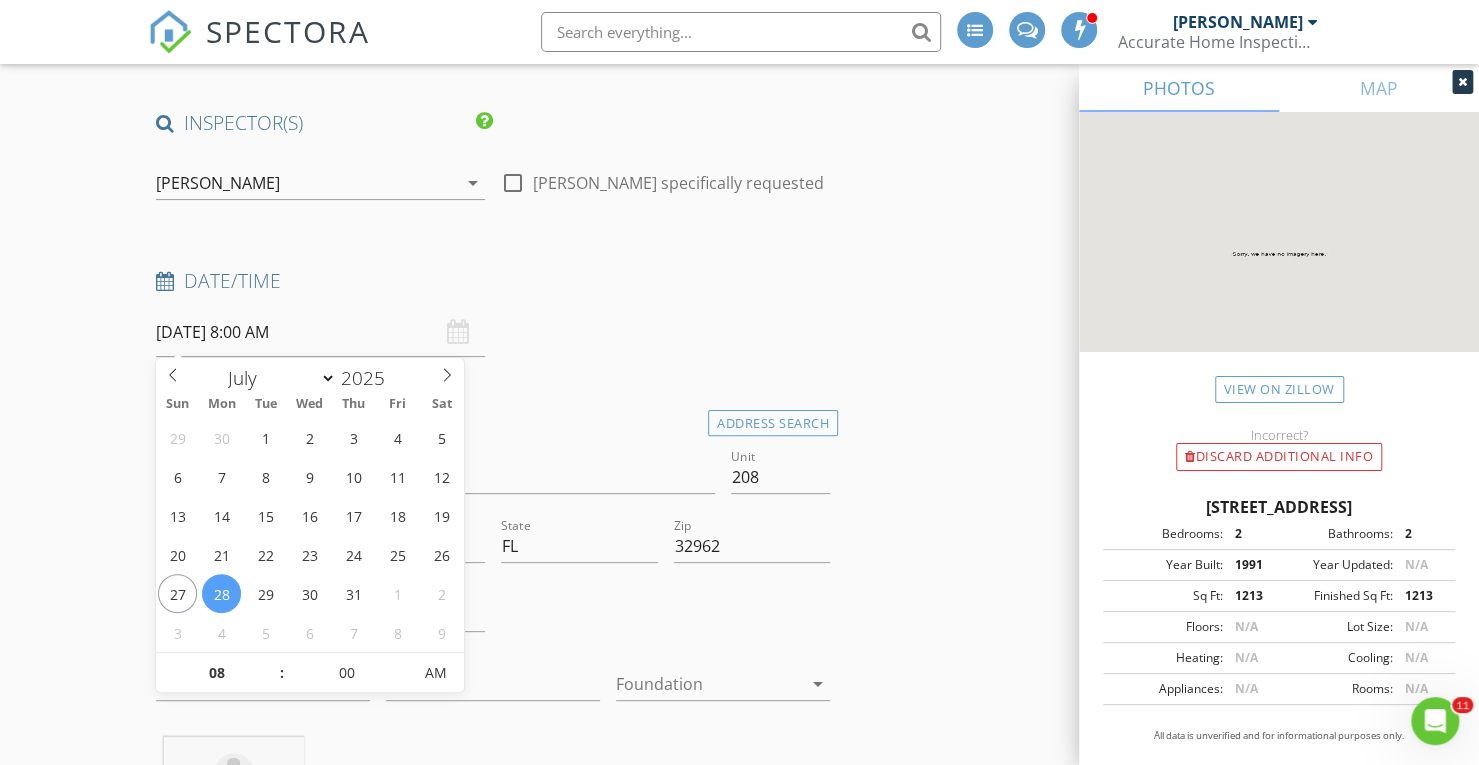 scroll, scrollTop: 184, scrollLeft: 0, axis: vertical 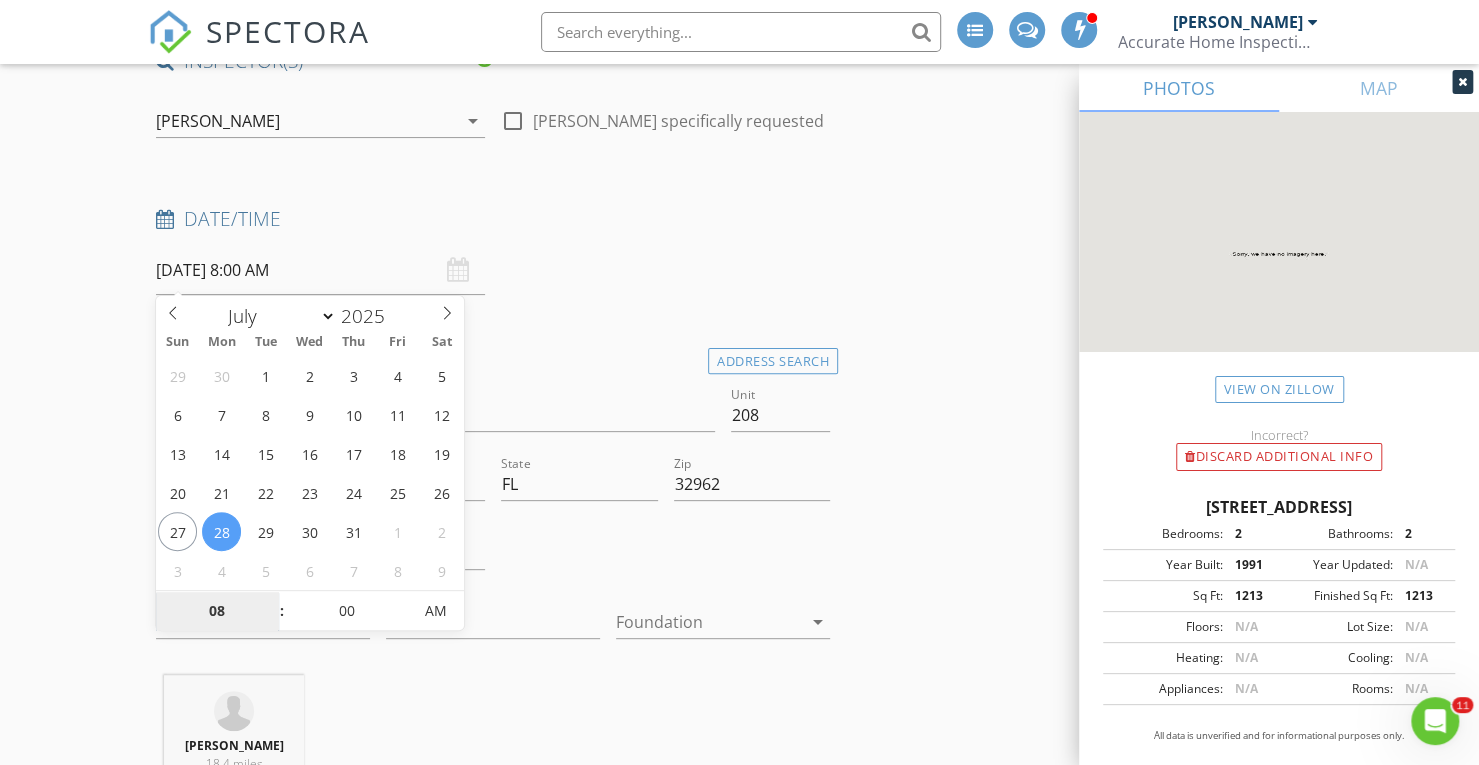 click on "08" at bounding box center (217, 612) 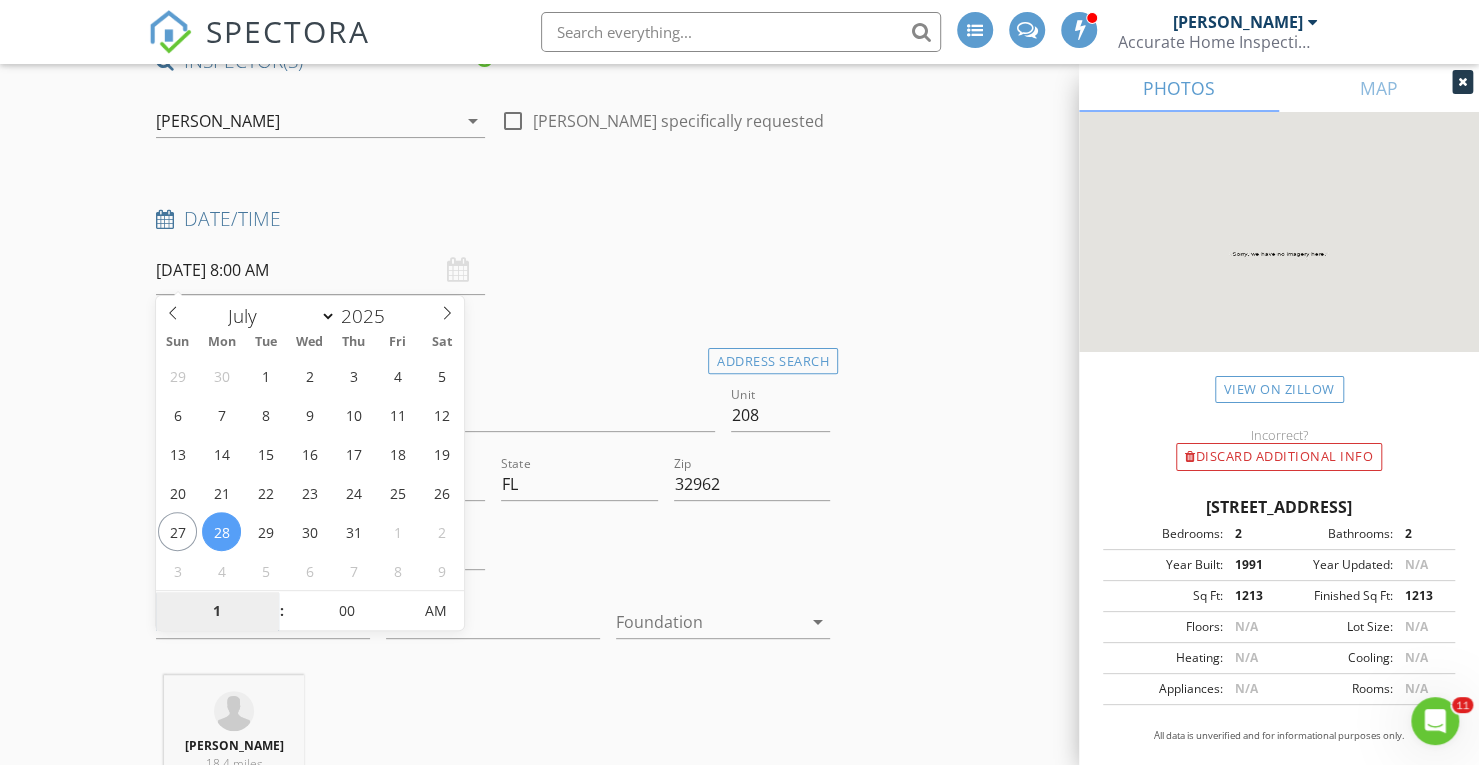 type on "12" 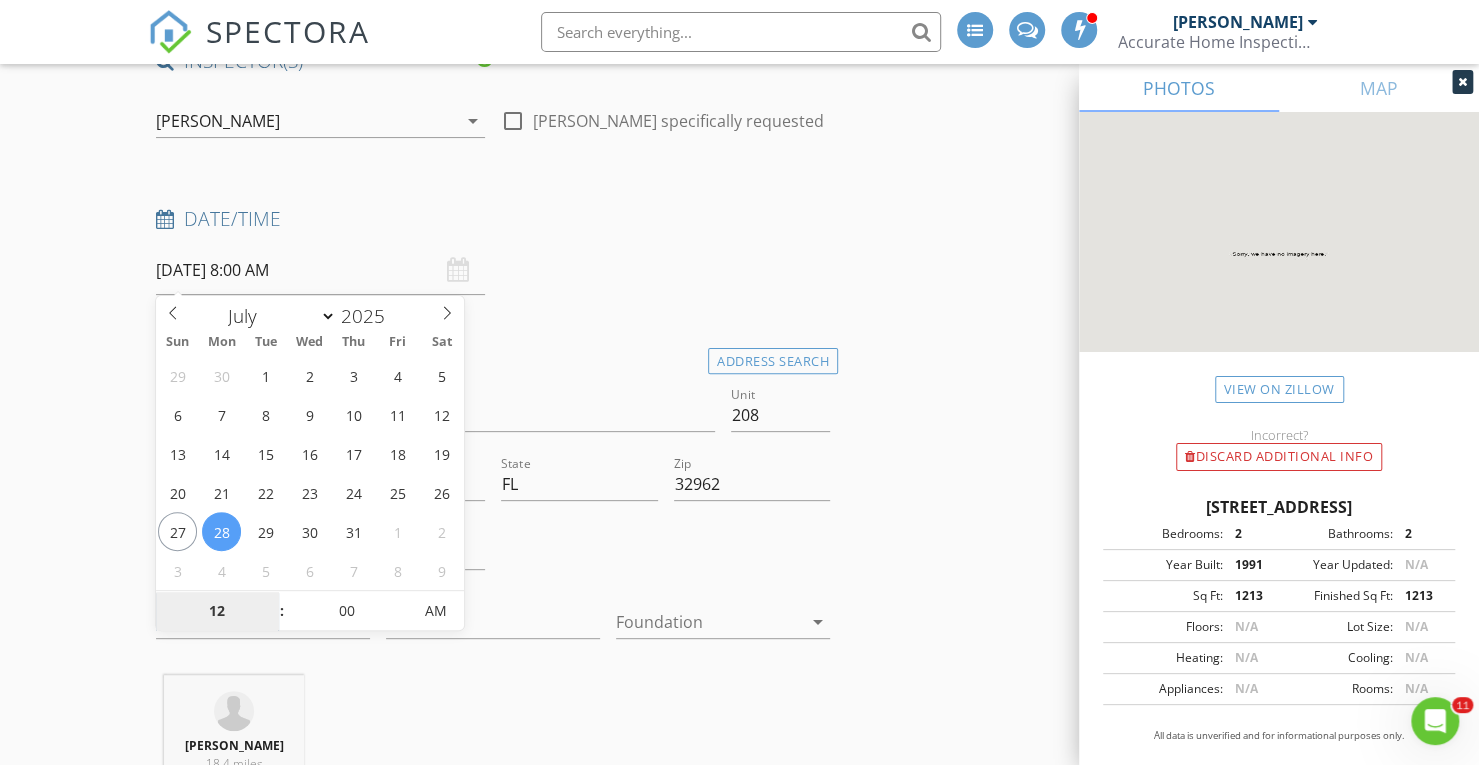 click on "AM" at bounding box center [435, 611] 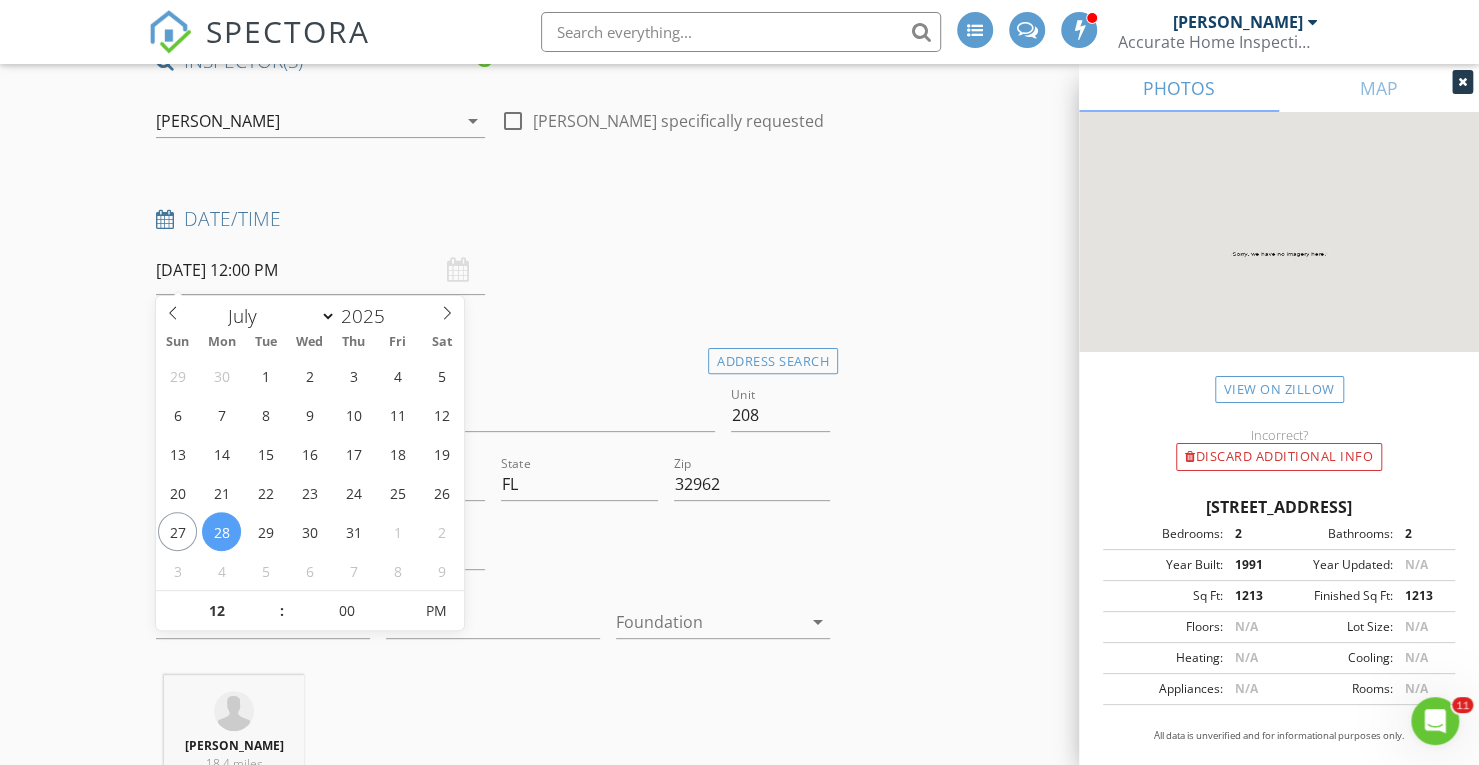 click on "New Inspection
INSPECTOR(S)
check_box_outline_blank   [PERSON_NAME]     check_box_outline_blank   [PERSON_NAME]     check_box   [PERSON_NAME]   PRIMARY   check_box_outline_blank   [PERSON_NAME]     [PERSON_NAME] arrow_drop_down   check_box_outline_blank [PERSON_NAME] specifically requested
Date/Time
[DATE] 12:00 PM
Location
Address Search       Address [STREET_ADDRESS][US_STATE]   County [GEOGRAPHIC_DATA] Feet 1213   Year Built 1991   Foundation arrow_drop_down     [PERSON_NAME]     18.4 miles     (33 minutes)
client
check_box Enable Client CC email for this inspection   Client Search     check_box_outline_blank Client is a Company/Organization     First Name   Last Name   Email   CC Email   Phone         Tags         Notes   Private Notes          check_box" at bounding box center (739, 2188) 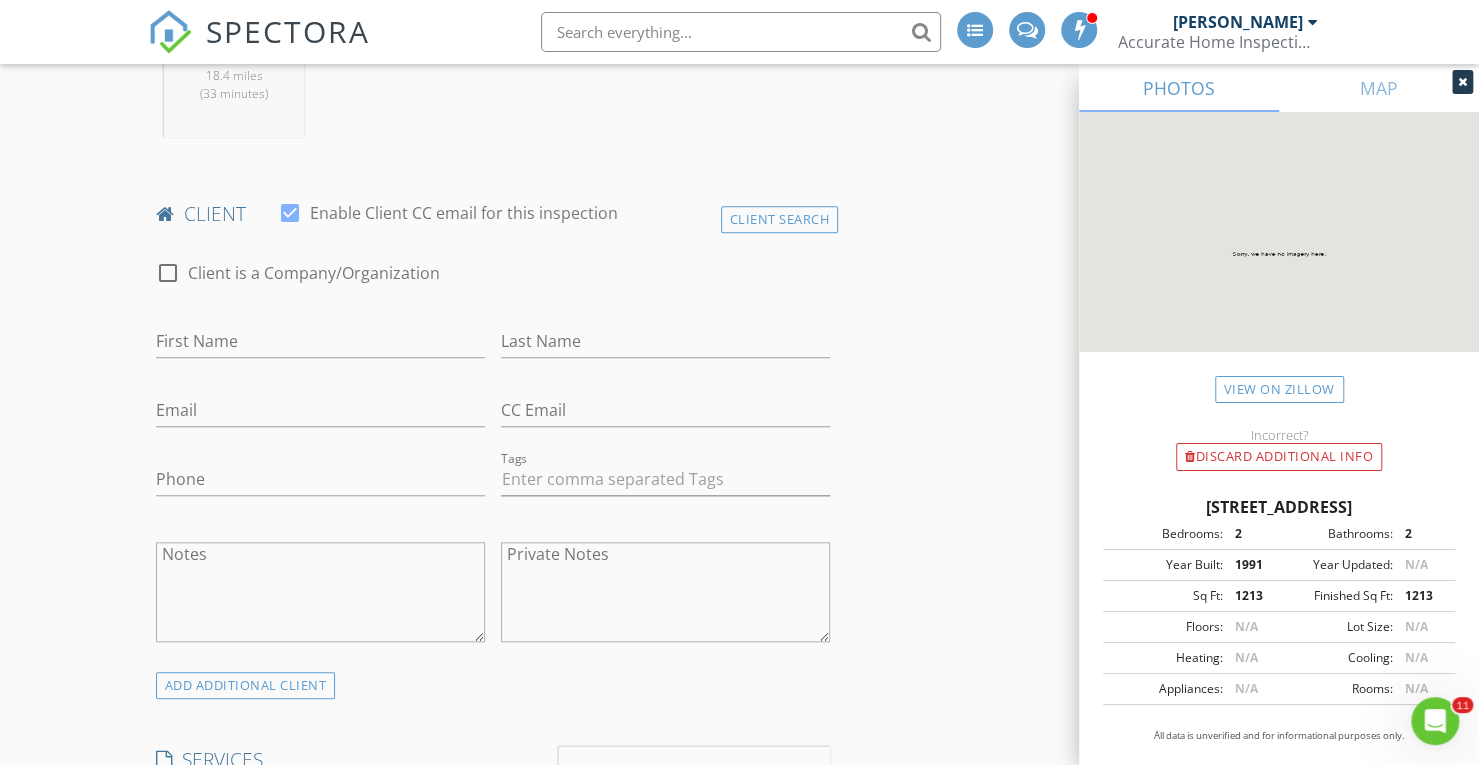 scroll, scrollTop: 847, scrollLeft: 0, axis: vertical 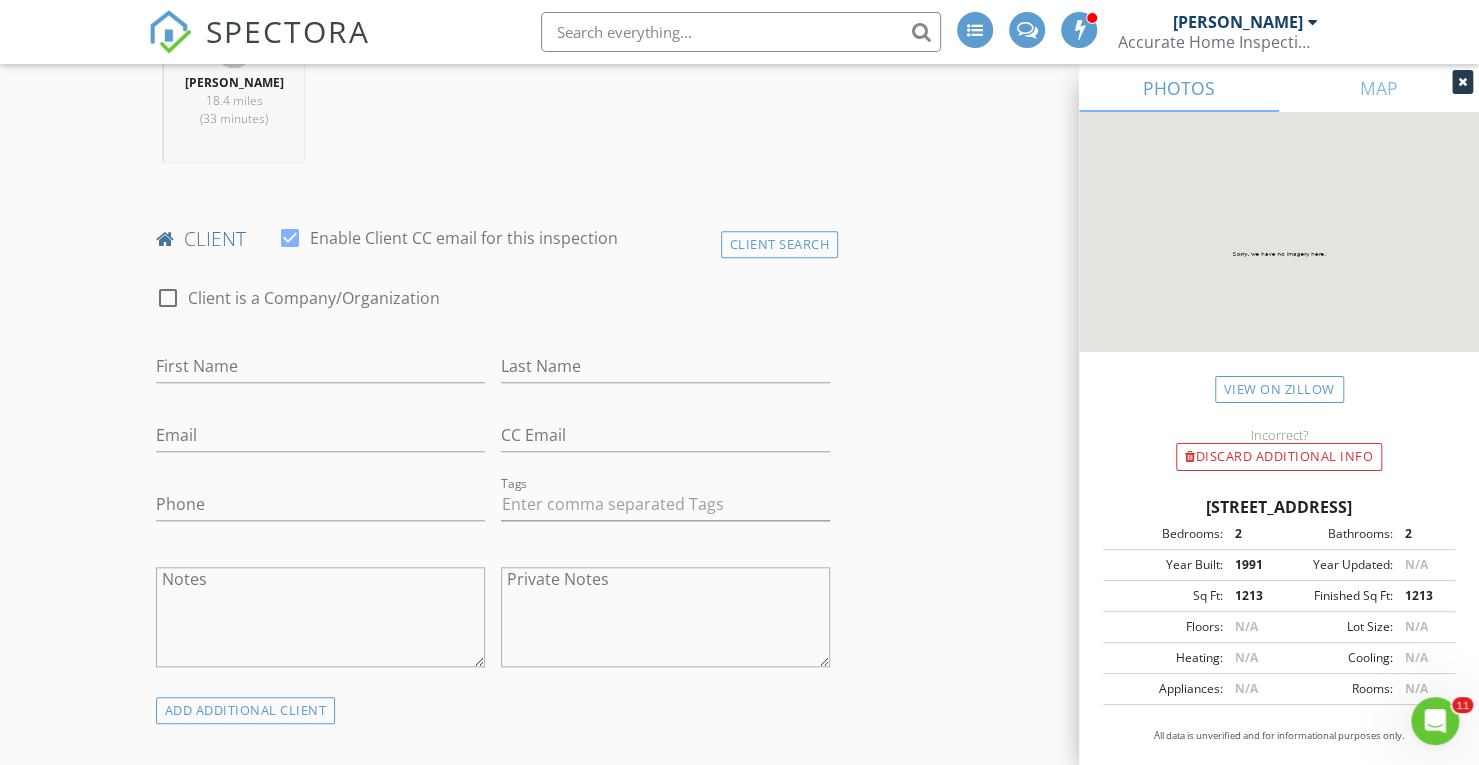 click on "Client Search" at bounding box center [780, 244] 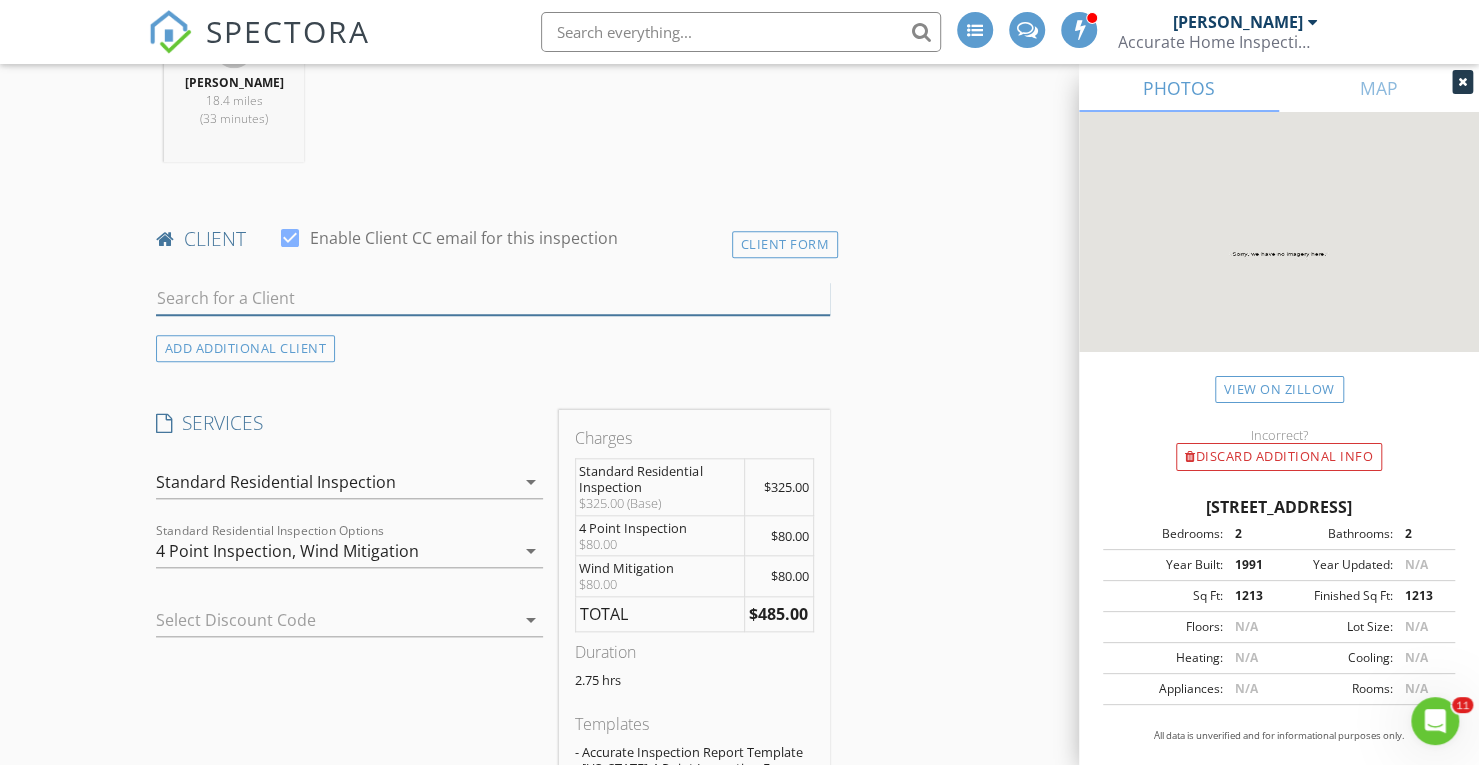 click at bounding box center [493, 298] 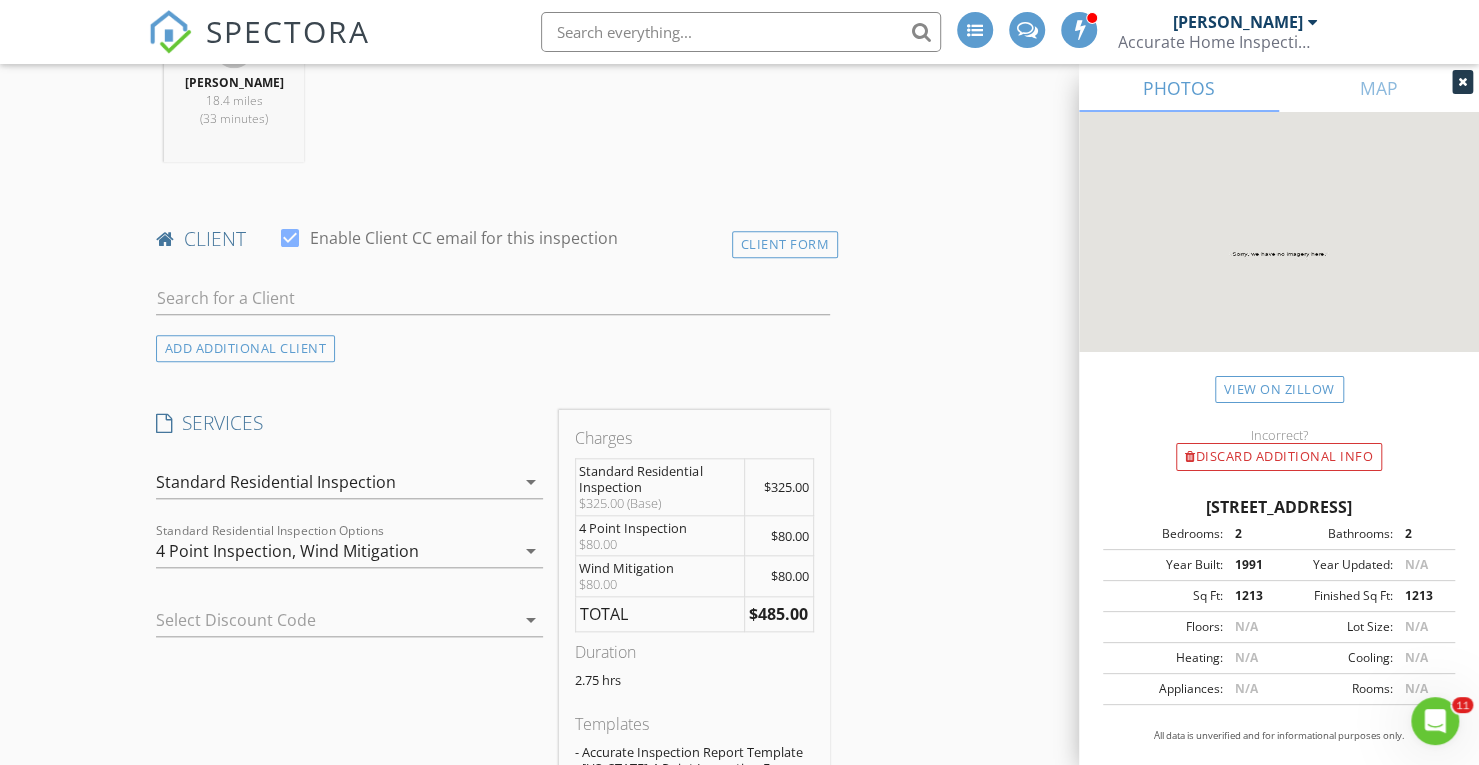 click on "MAP" at bounding box center [1379, 88] 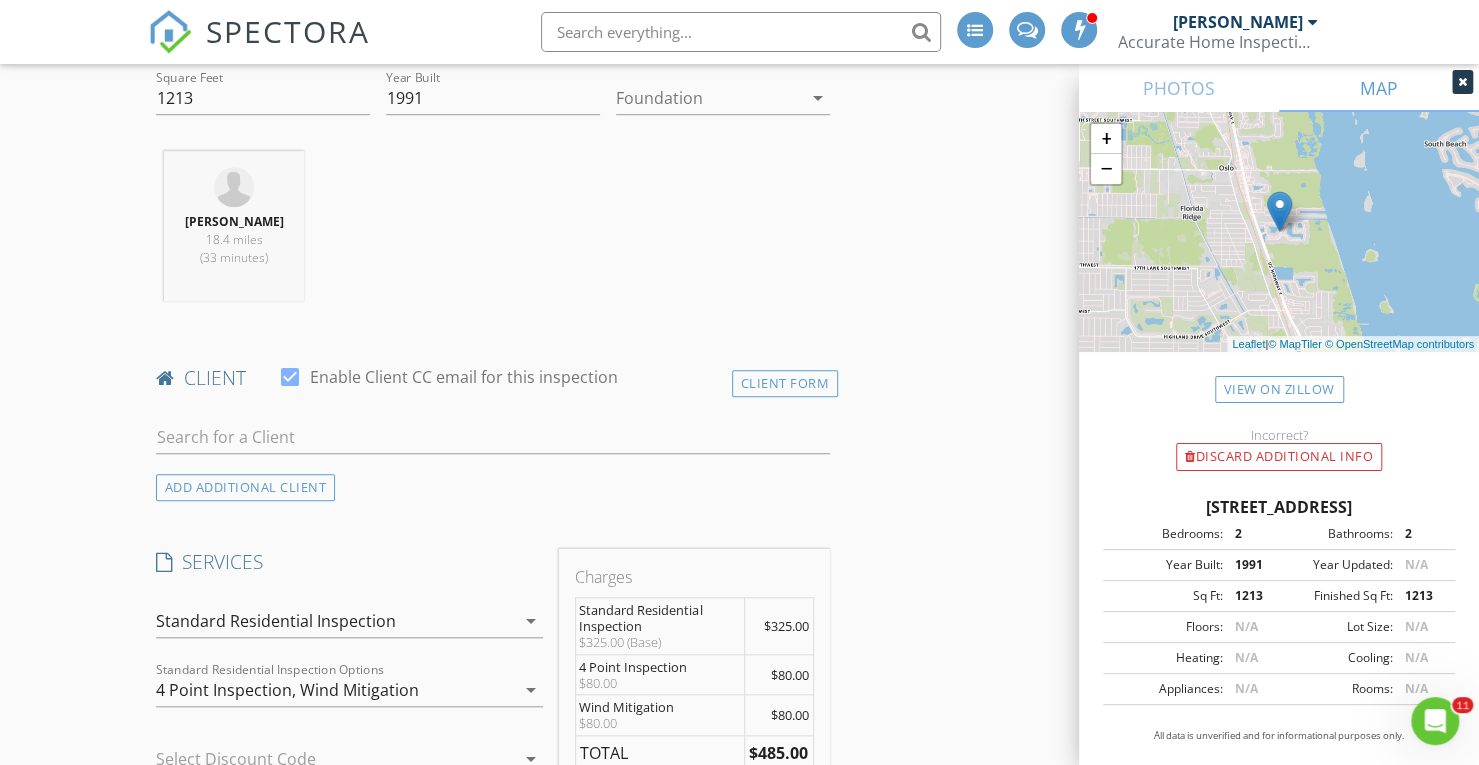 scroll, scrollTop: 710, scrollLeft: 0, axis: vertical 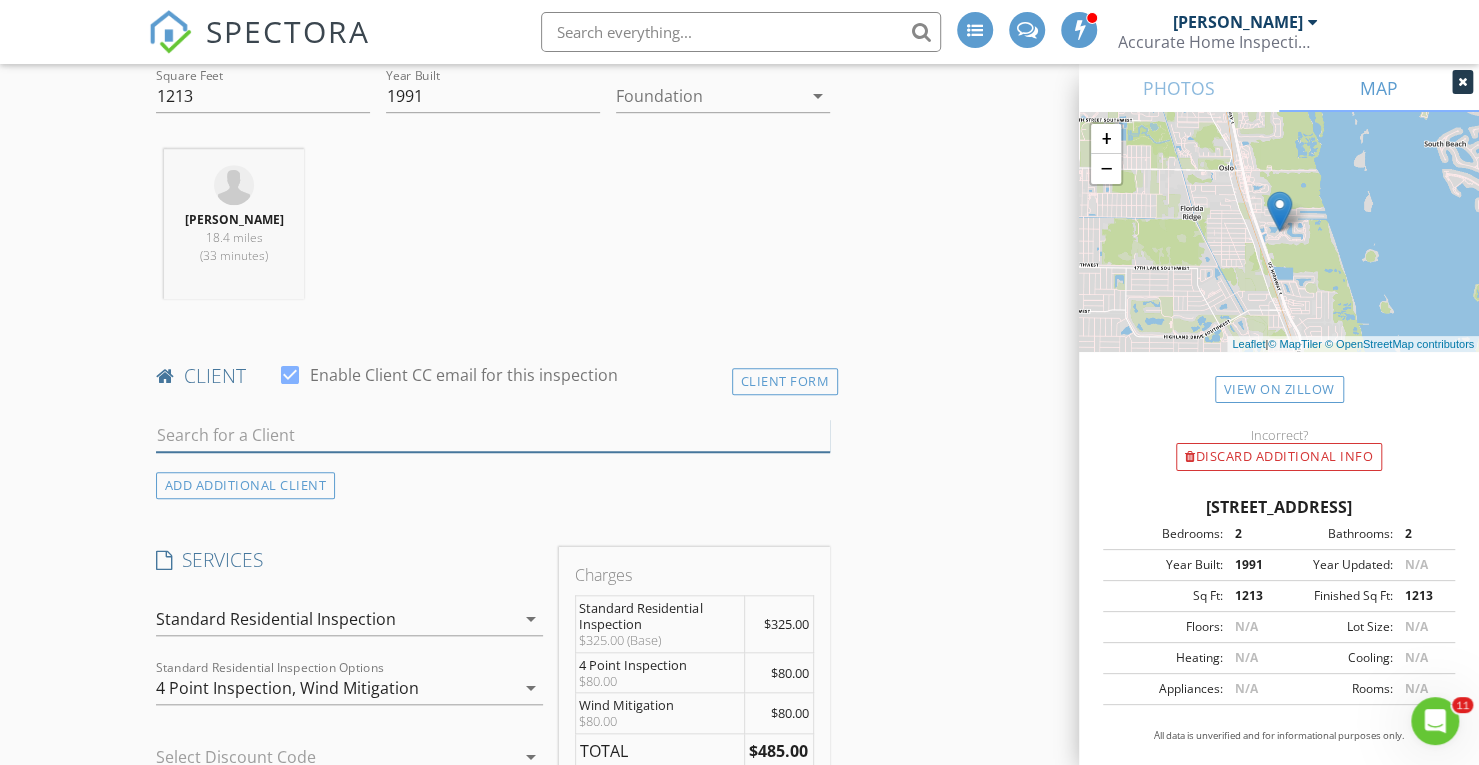 click at bounding box center (493, 435) 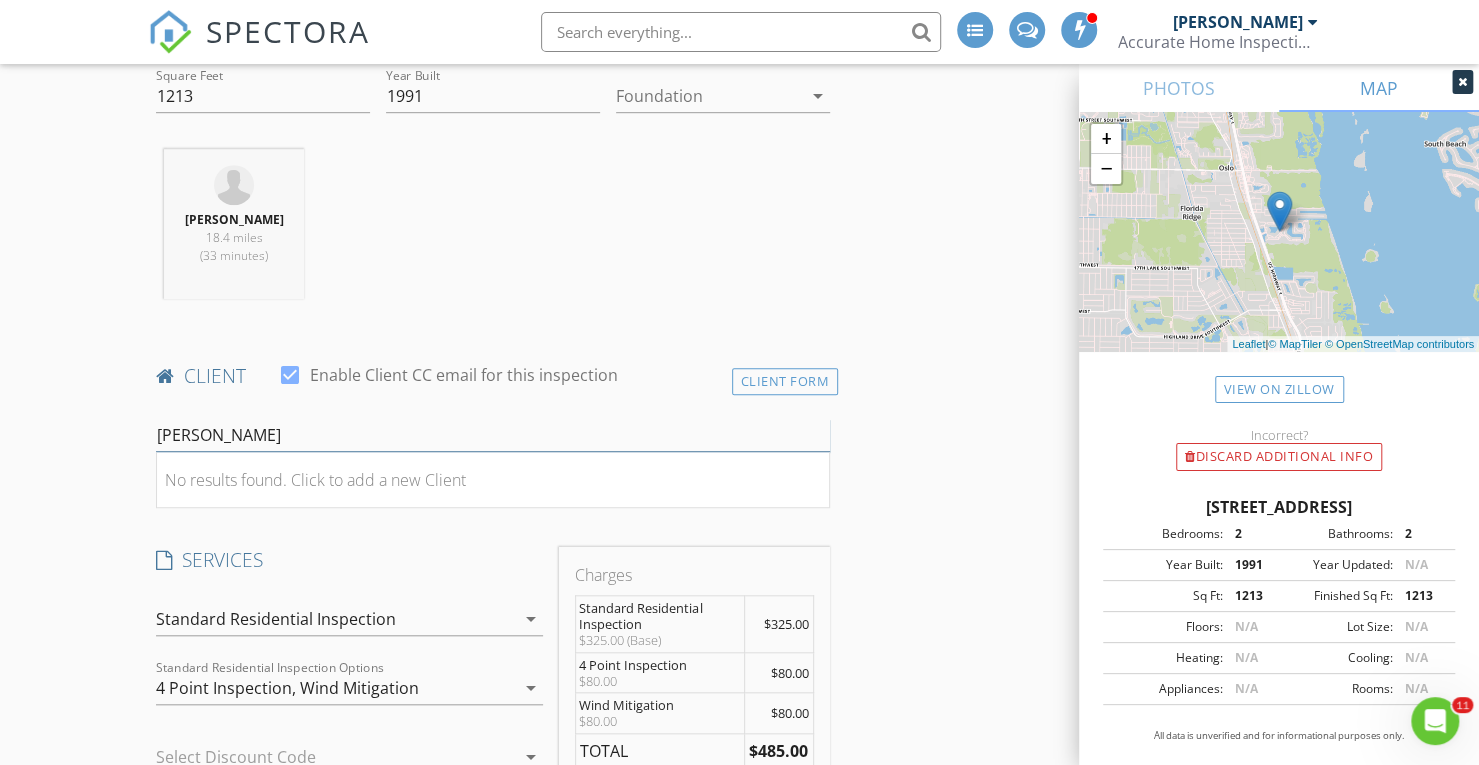 type on "[PERSON_NAME]" 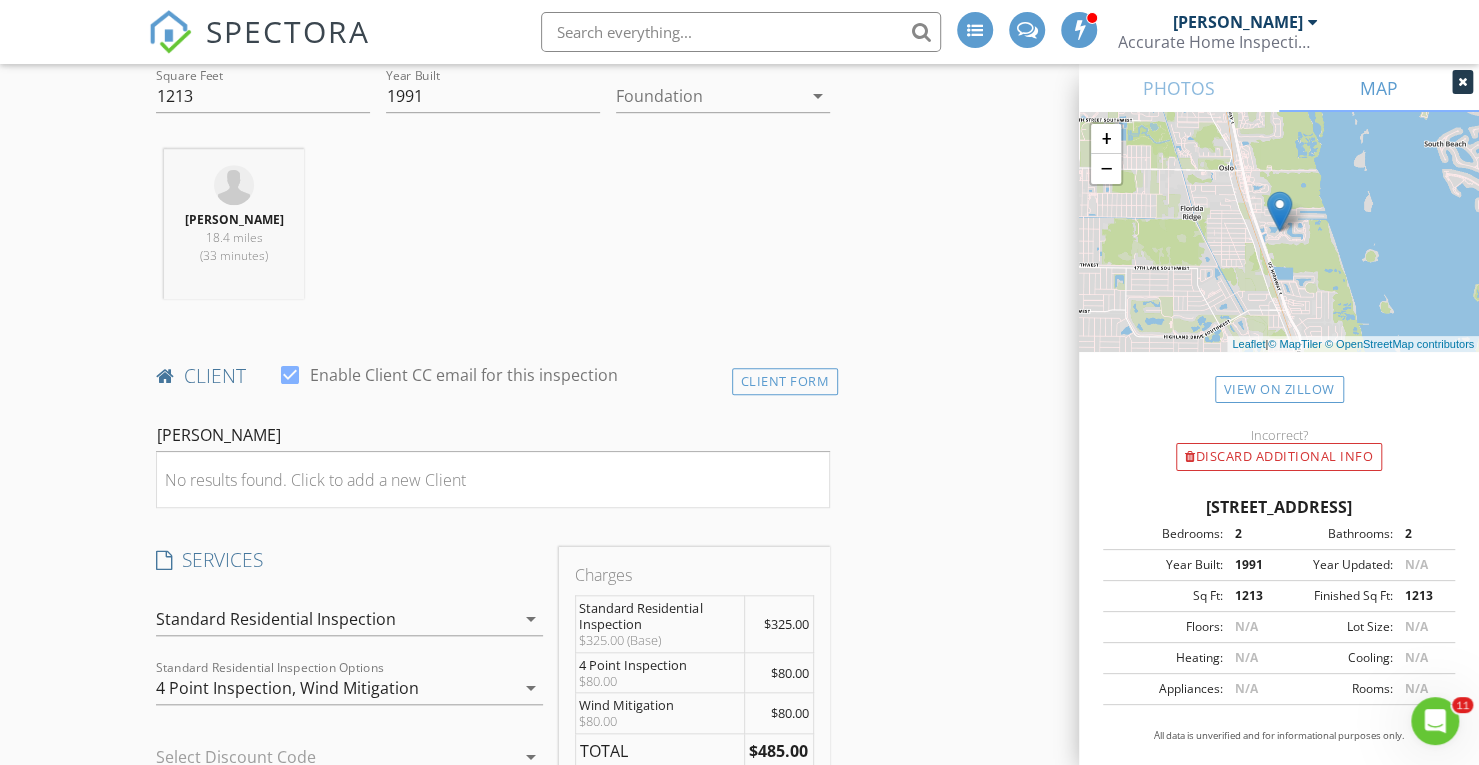 click on "Client Form" at bounding box center [785, 381] 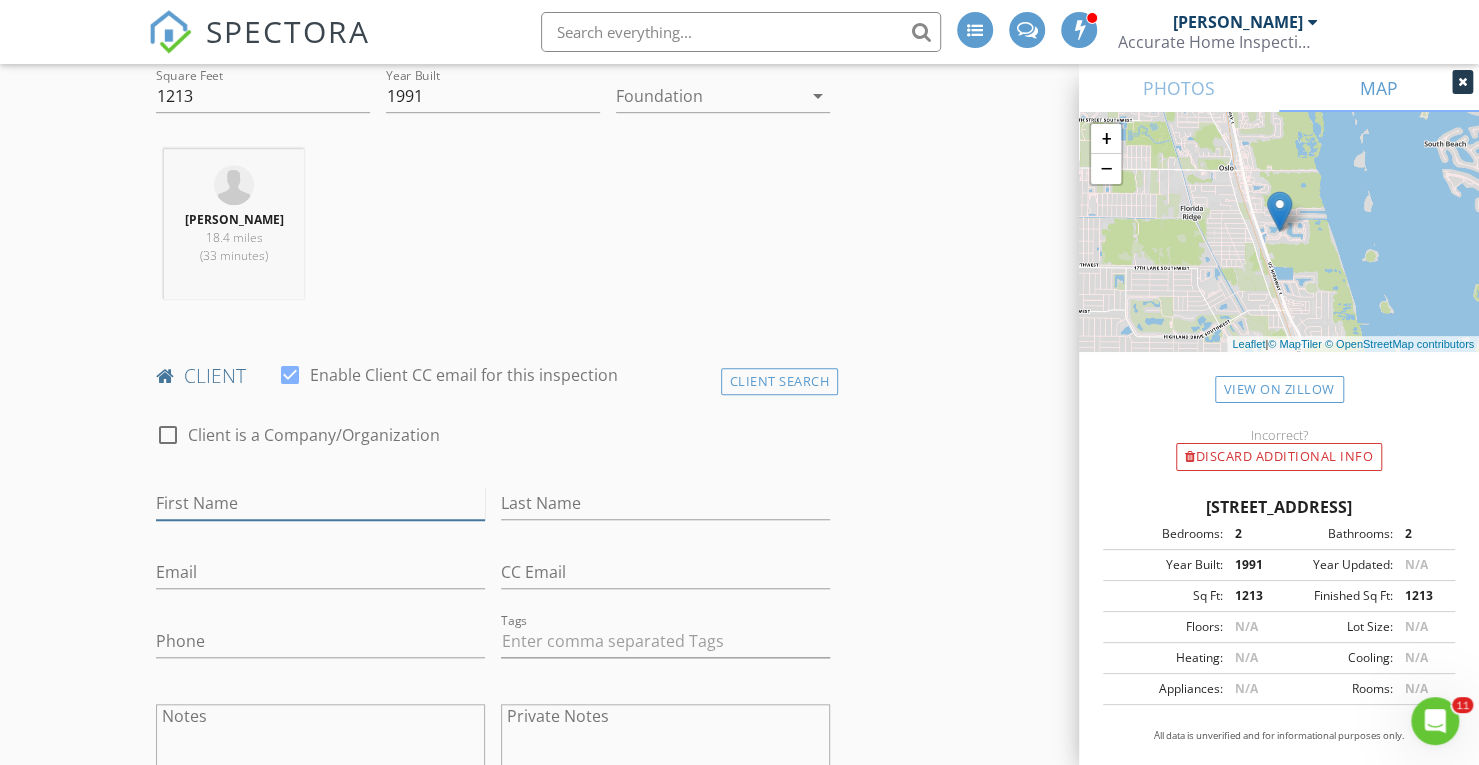 click on "First Name" at bounding box center (320, 503) 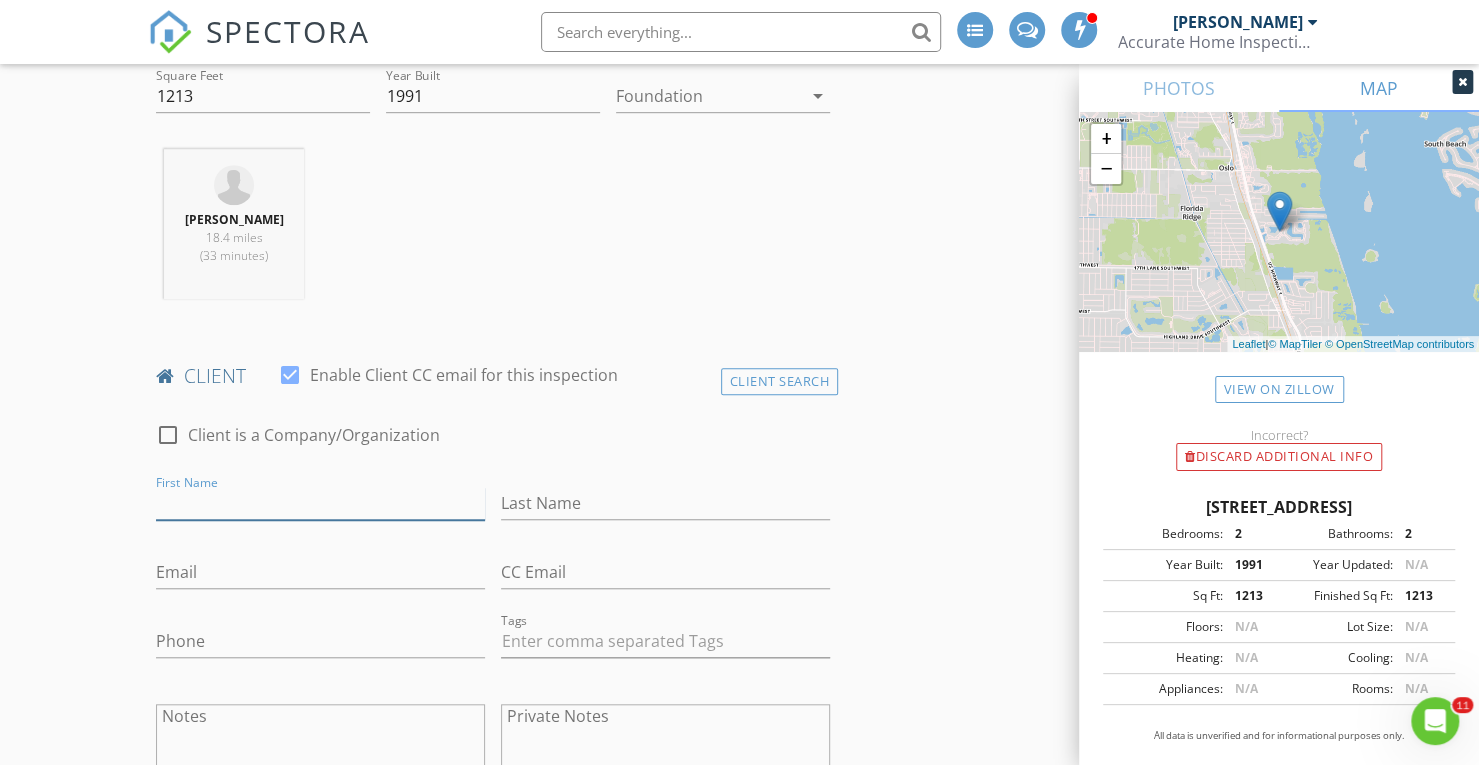 paste on "[PERSON_NAME]" 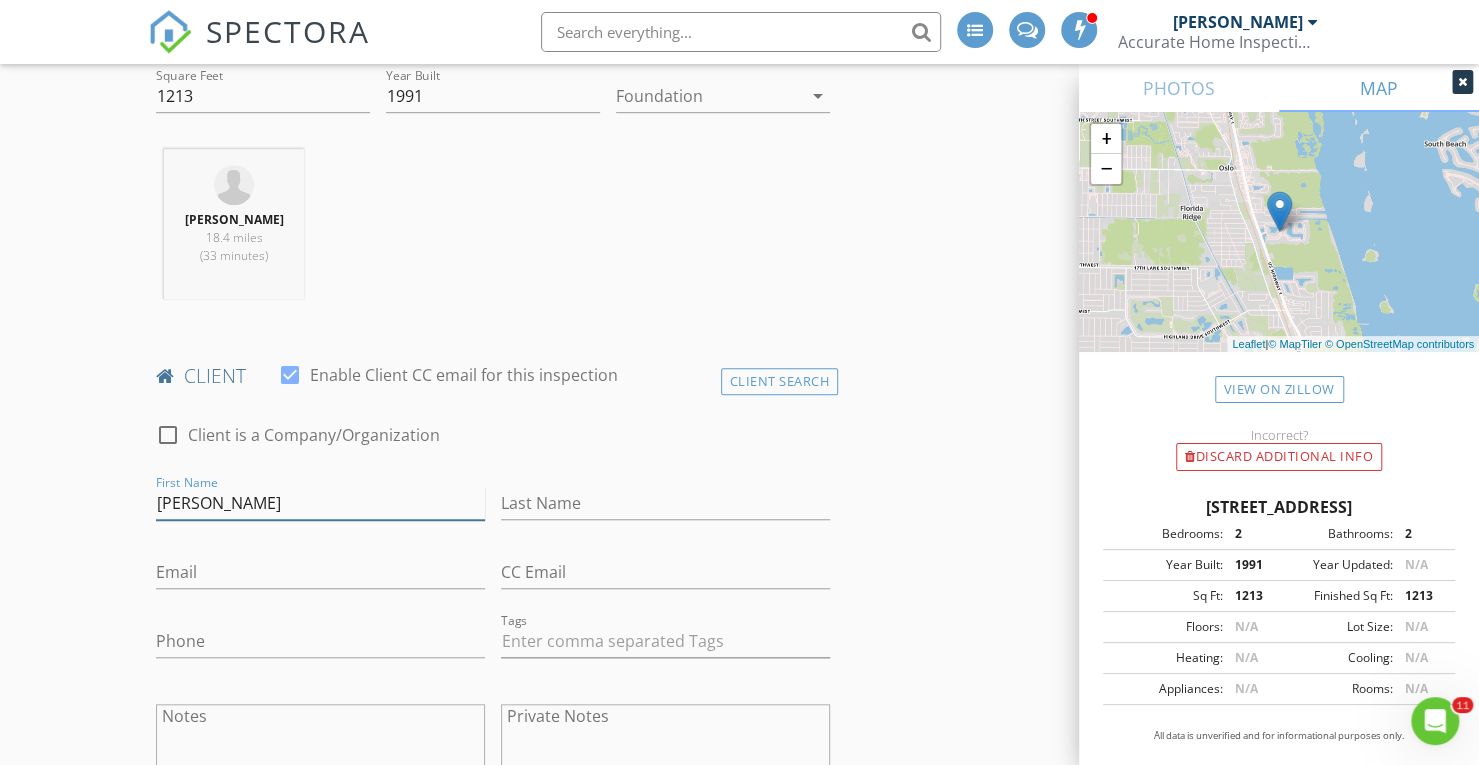 drag, startPoint x: 272, startPoint y: 514, endPoint x: 227, endPoint y: 519, distance: 45.276924 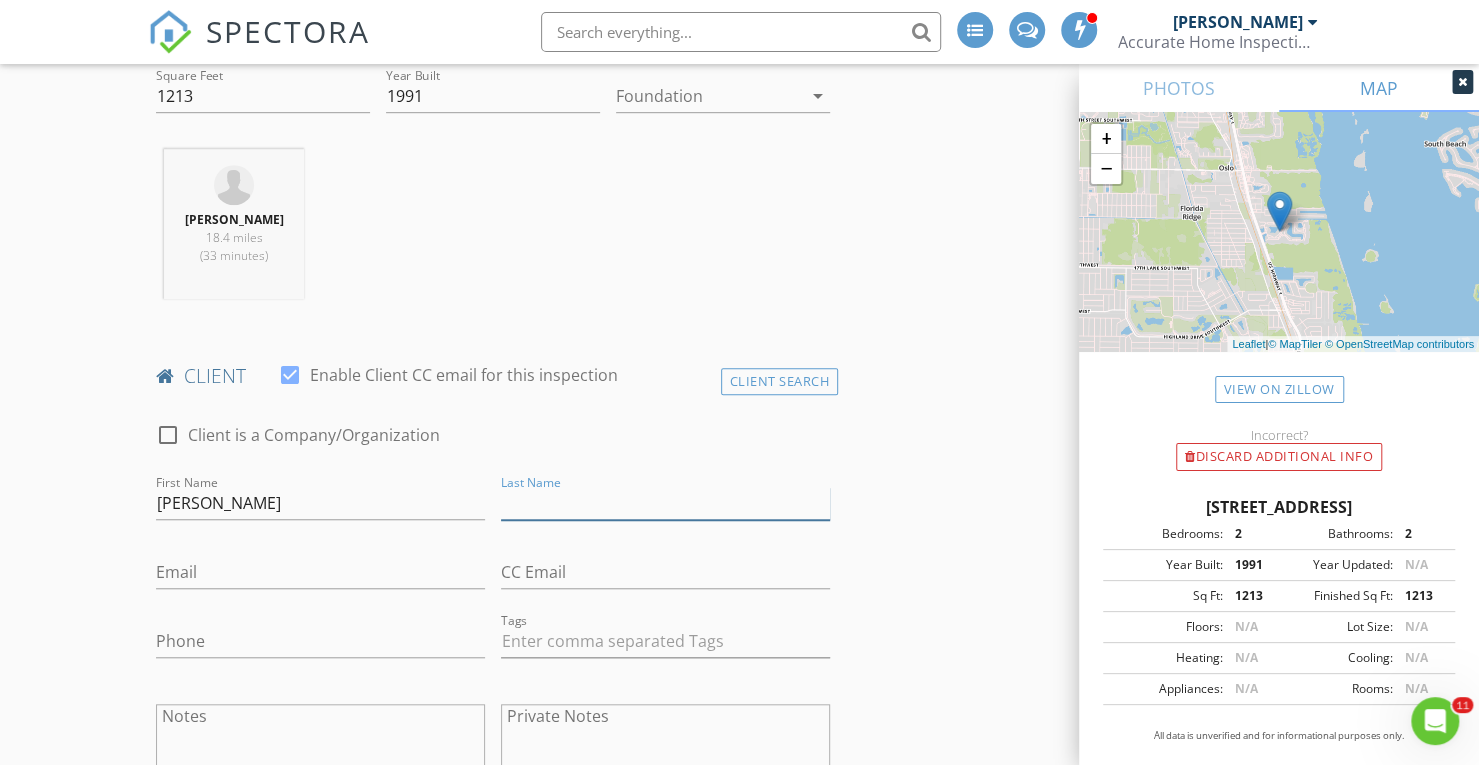 paste on "[PERSON_NAME]" 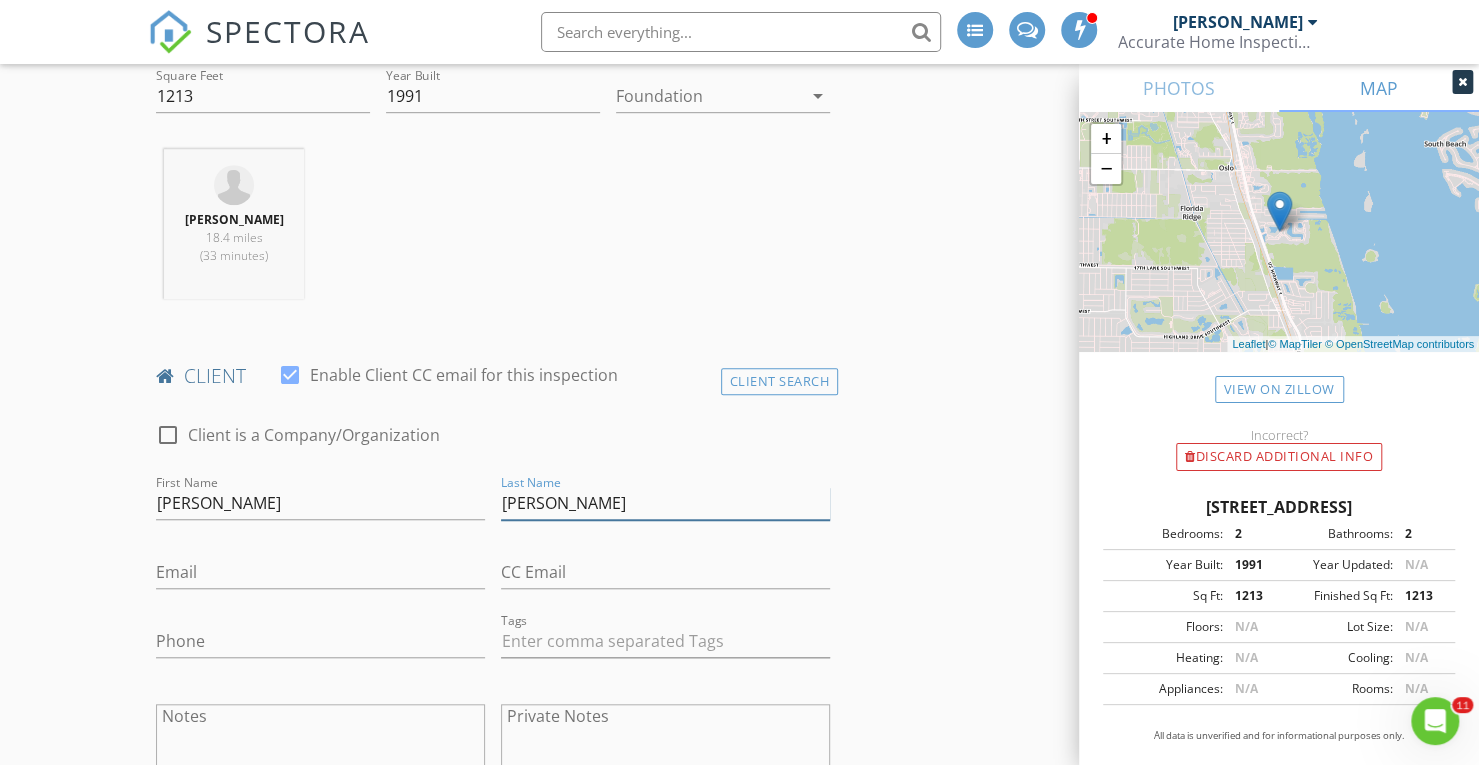 type on "[PERSON_NAME]" 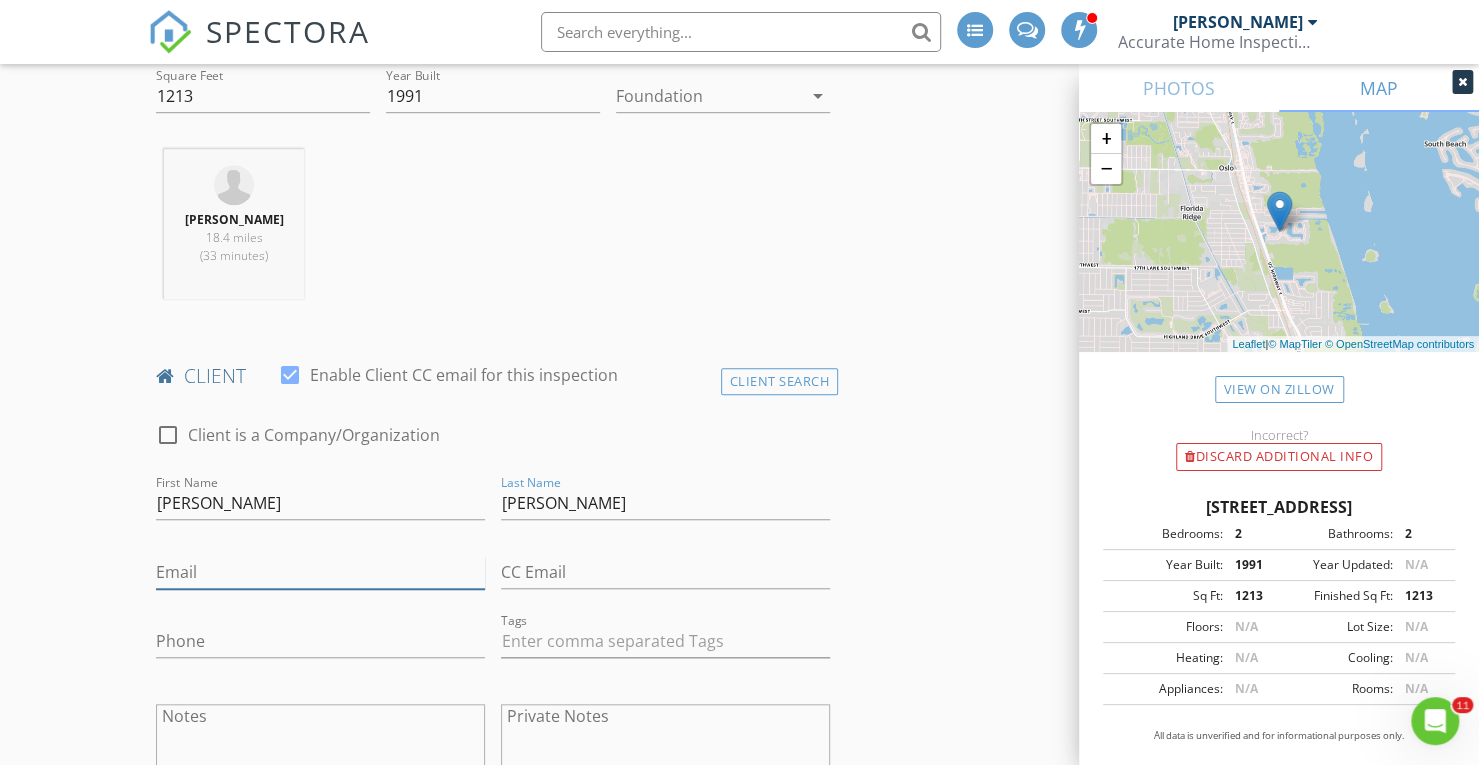 click on "Email" at bounding box center [320, 572] 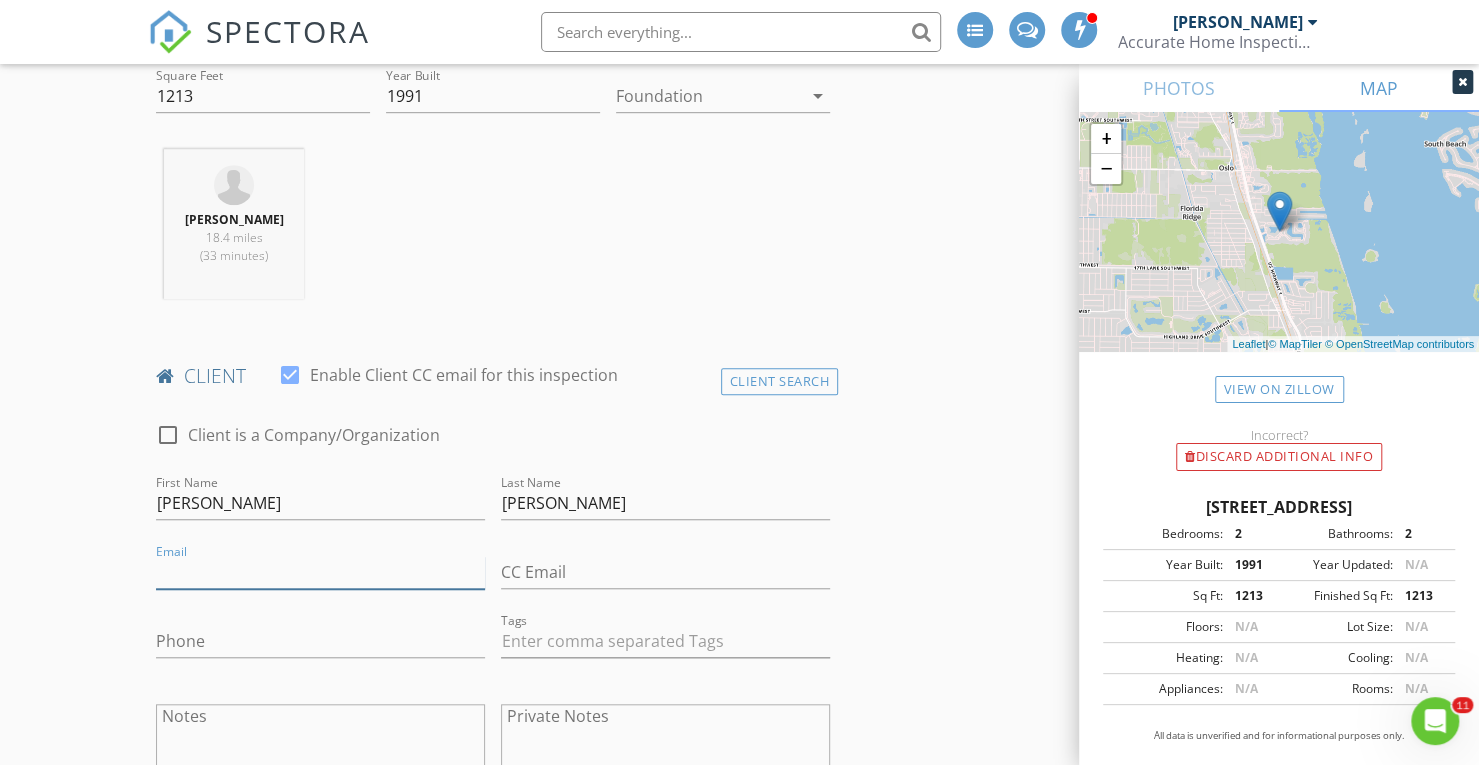 paste on "[EMAIL_ADDRESS][DOMAIN_NAME]" 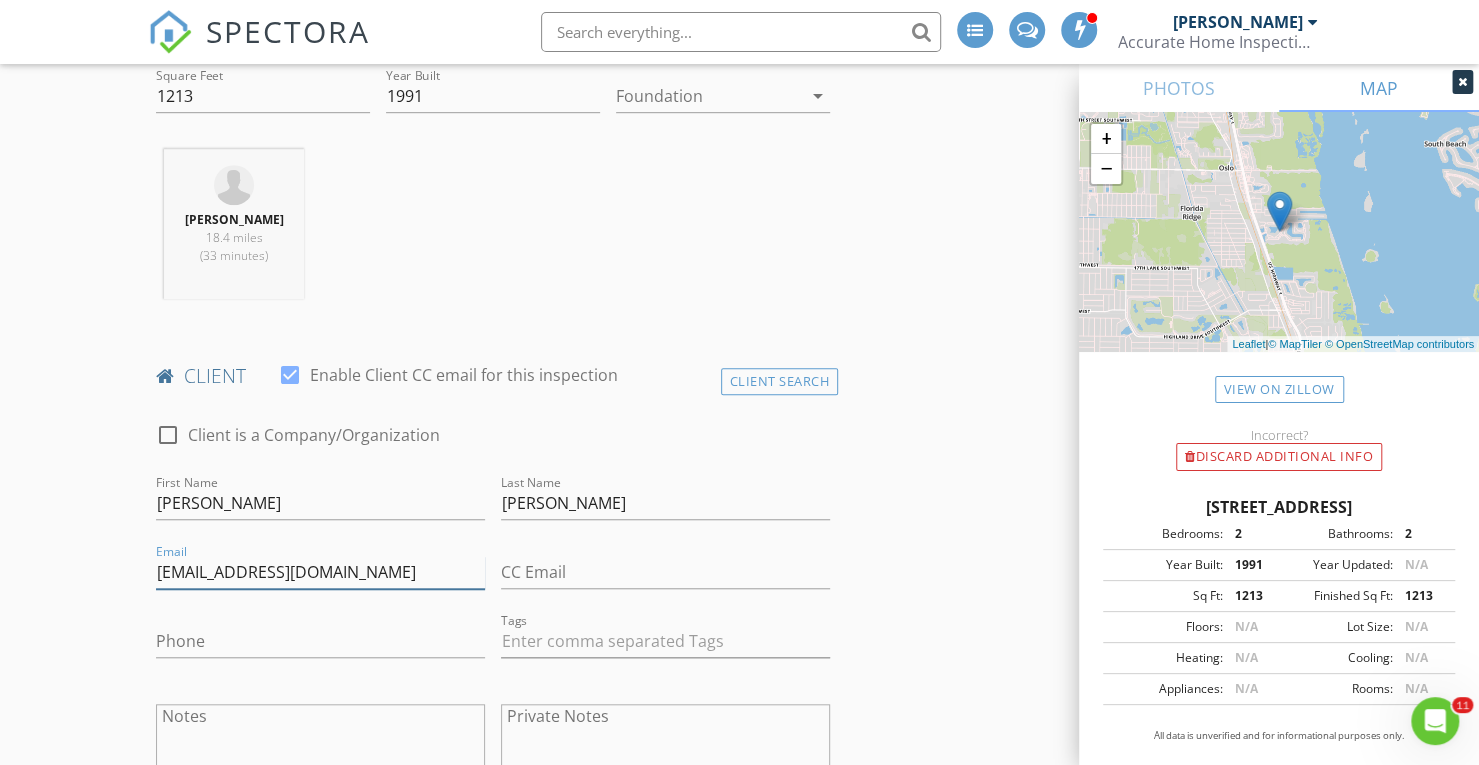 type on "[EMAIL_ADDRESS][DOMAIN_NAME]" 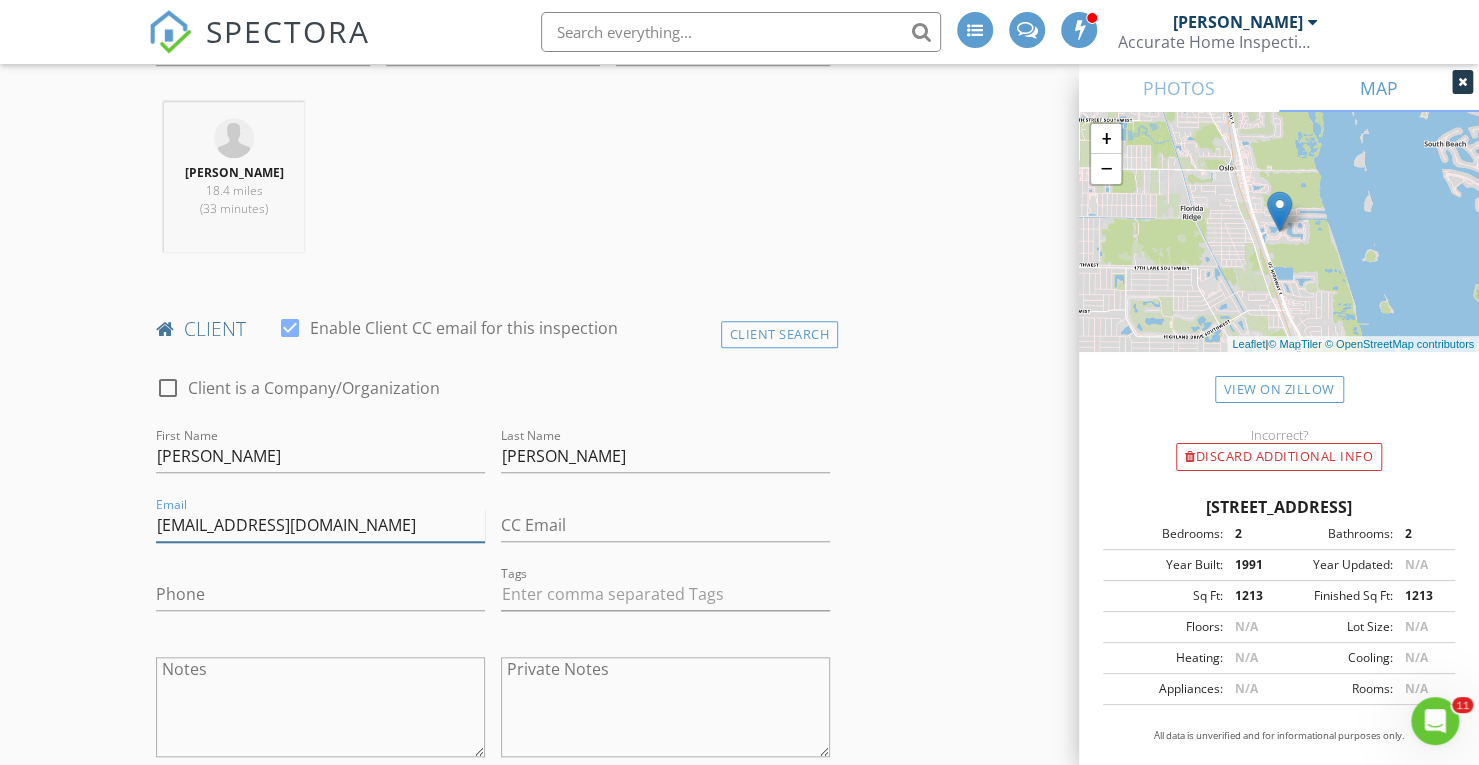 scroll, scrollTop: 784, scrollLeft: 0, axis: vertical 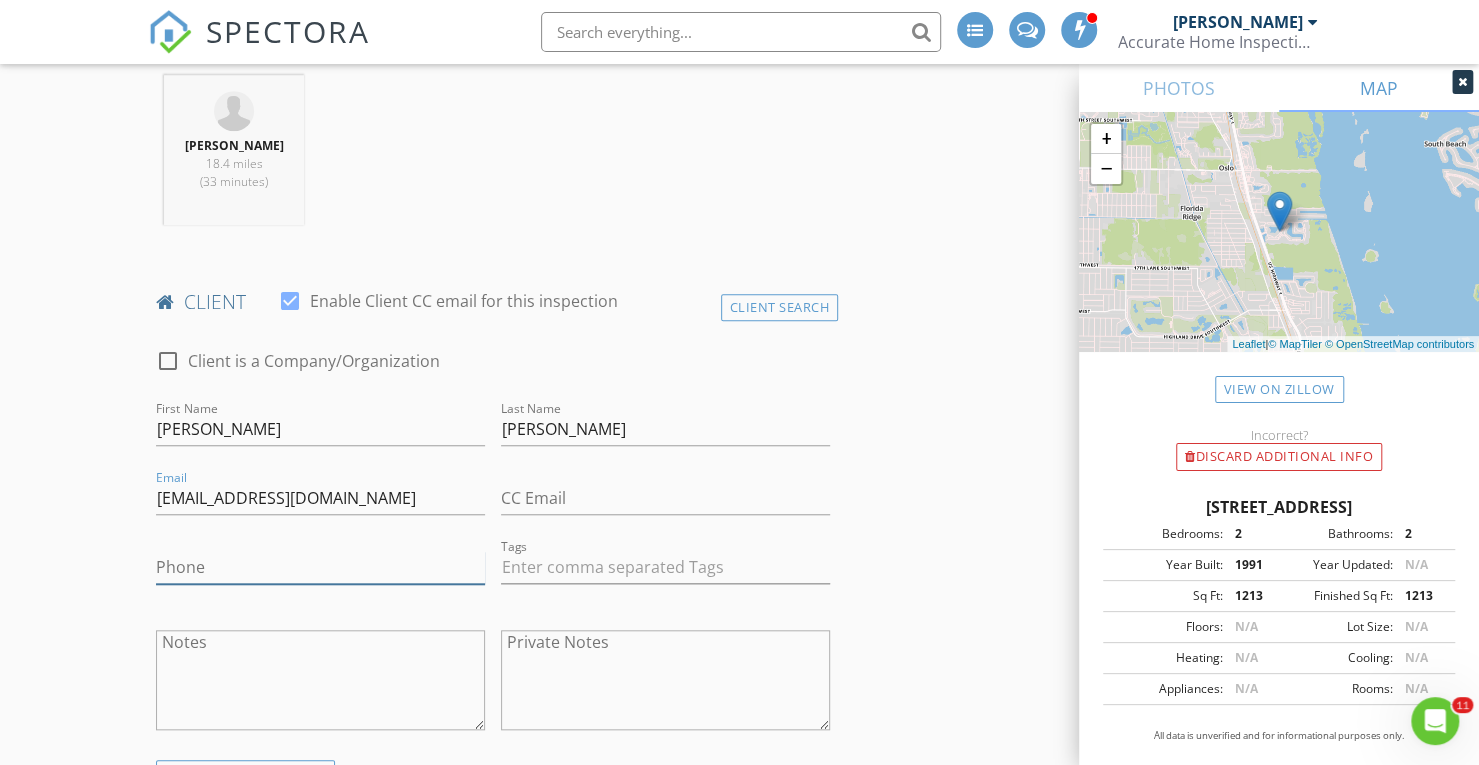 click on "Phone" at bounding box center [320, 567] 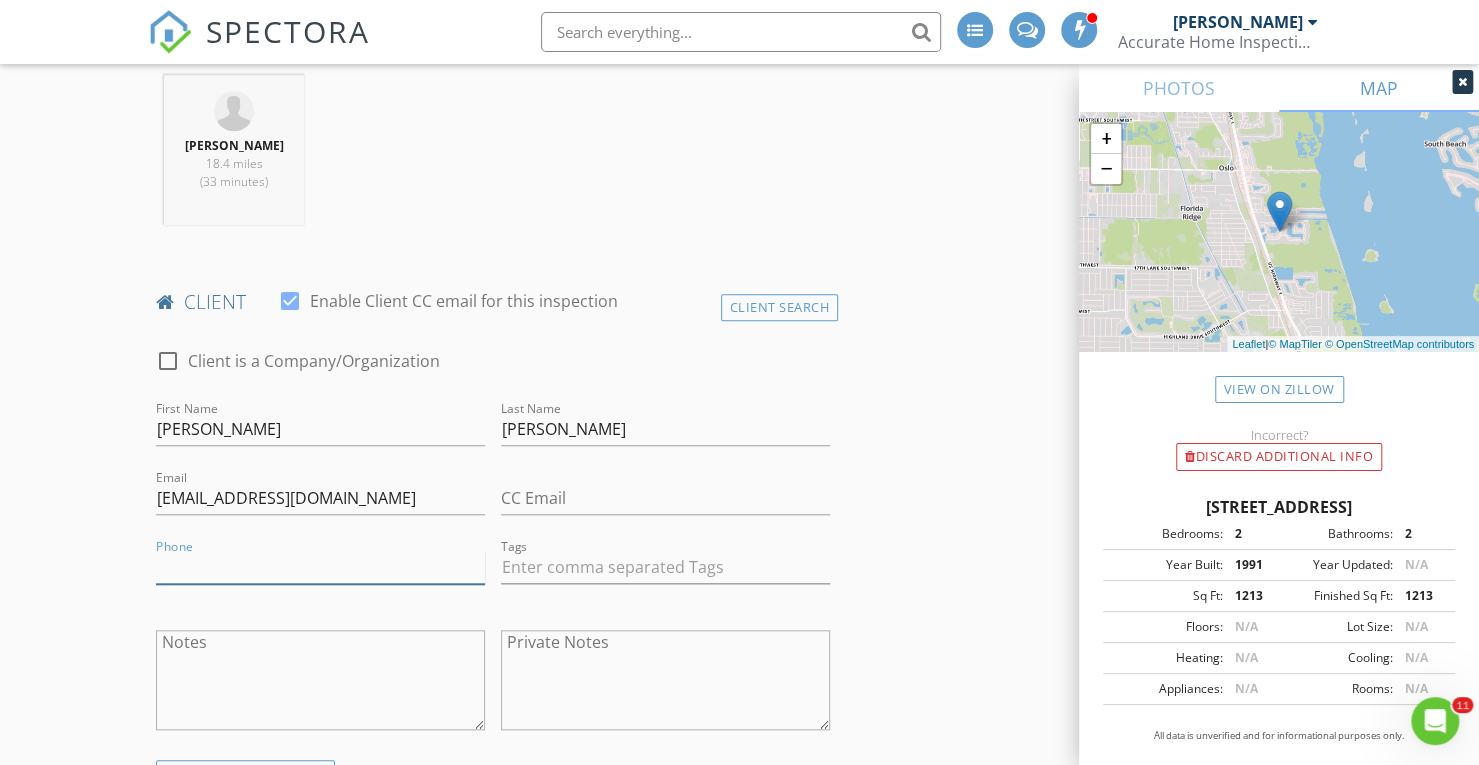 paste on "[PHONE_NUMBER]" 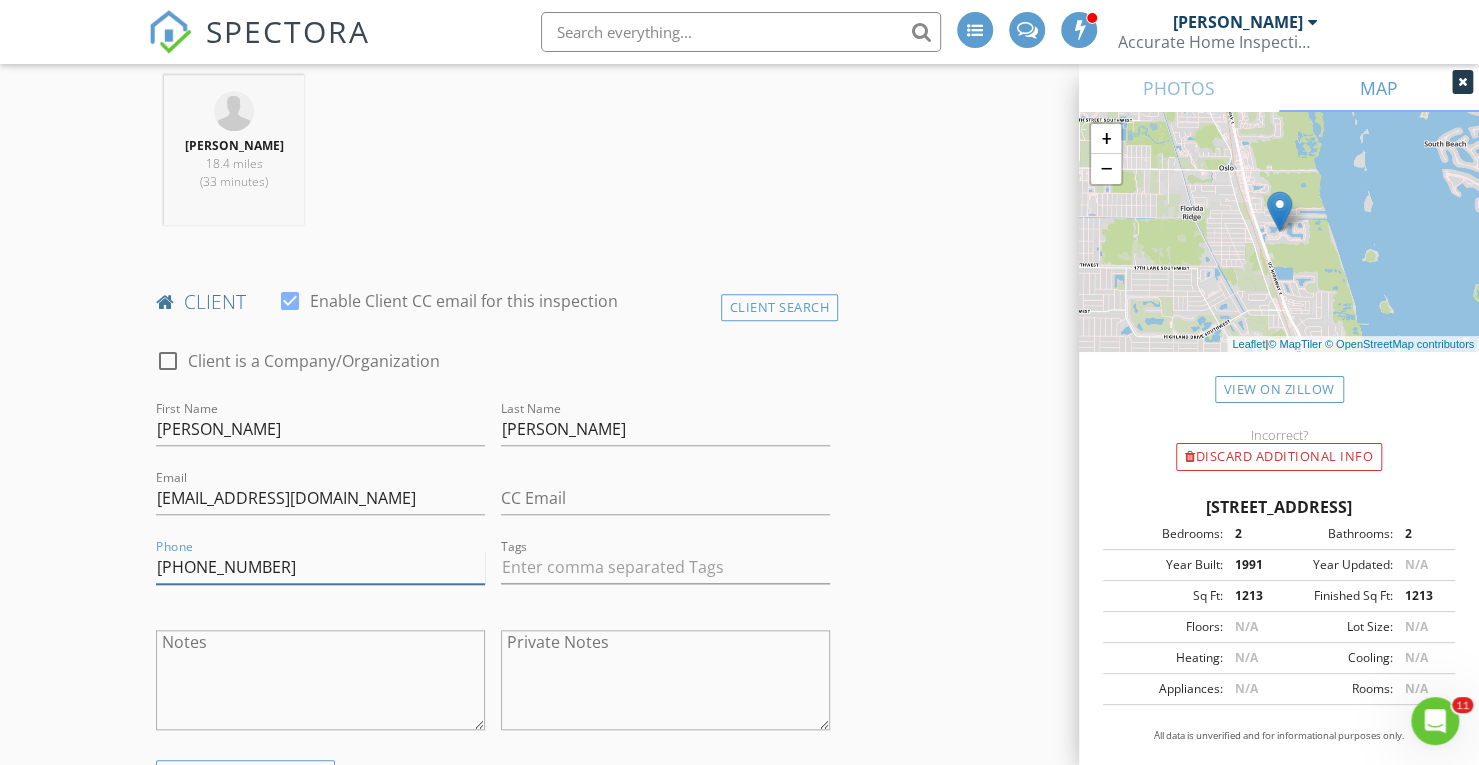 type on "[PHONE_NUMBER]" 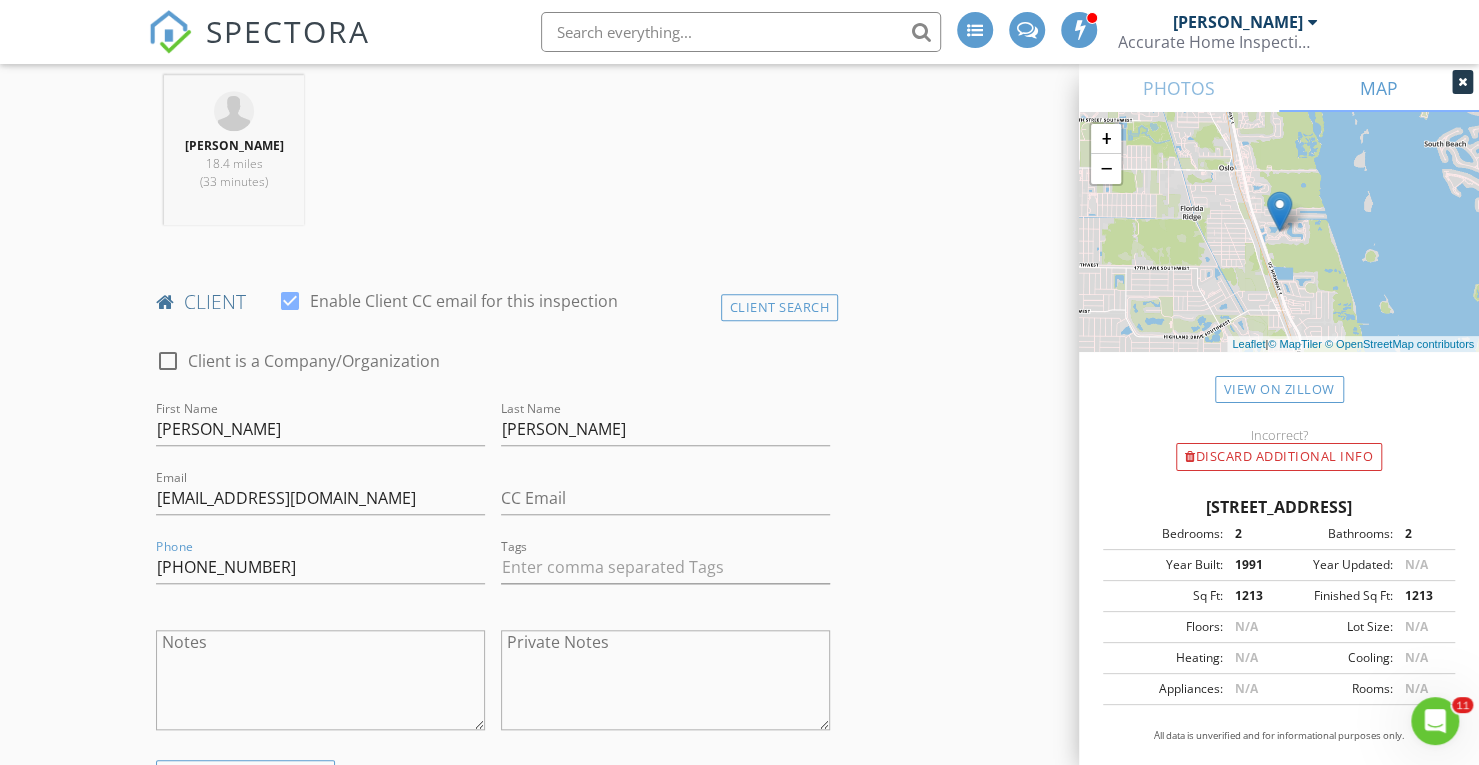 click on "MAP" at bounding box center (1379, 88) 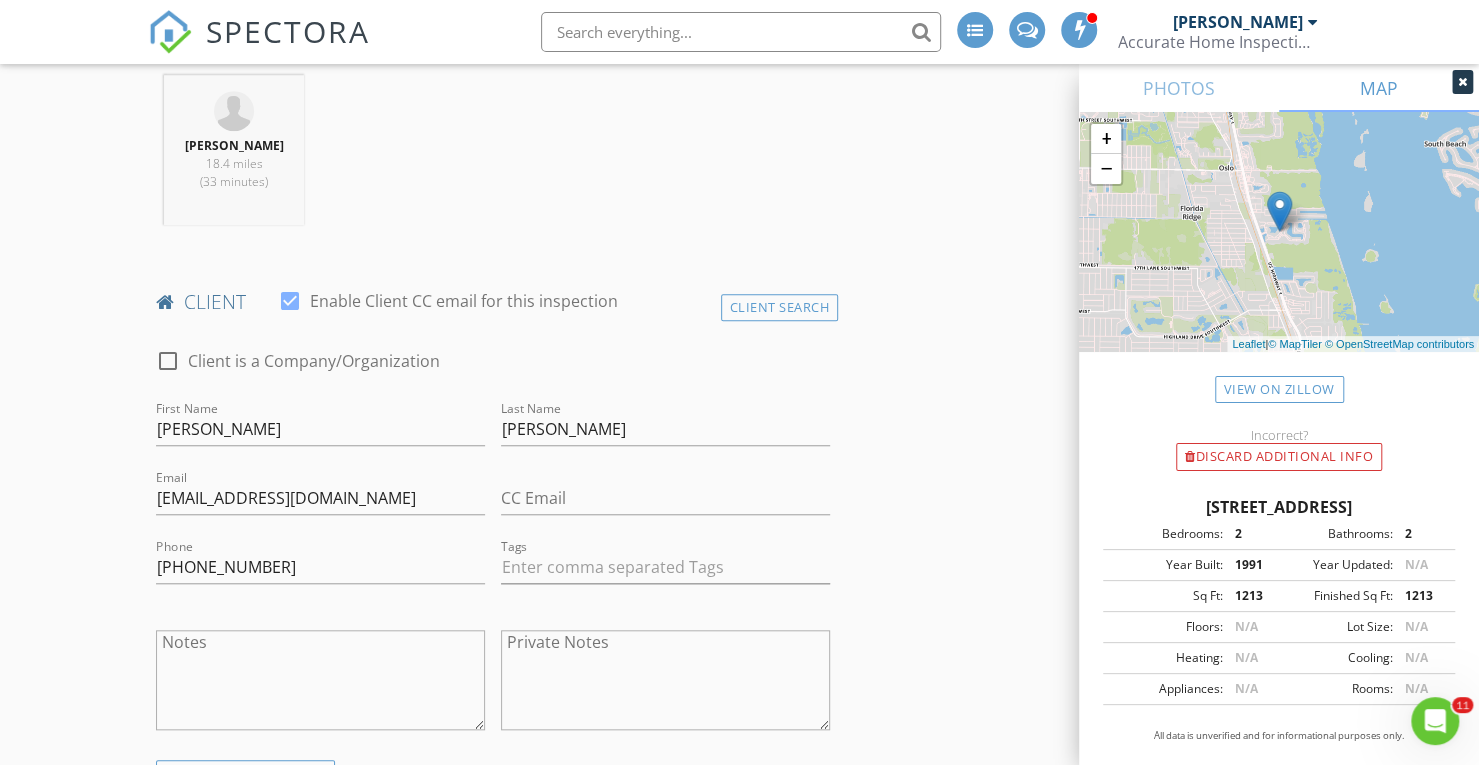 click at bounding box center (1462, 82) 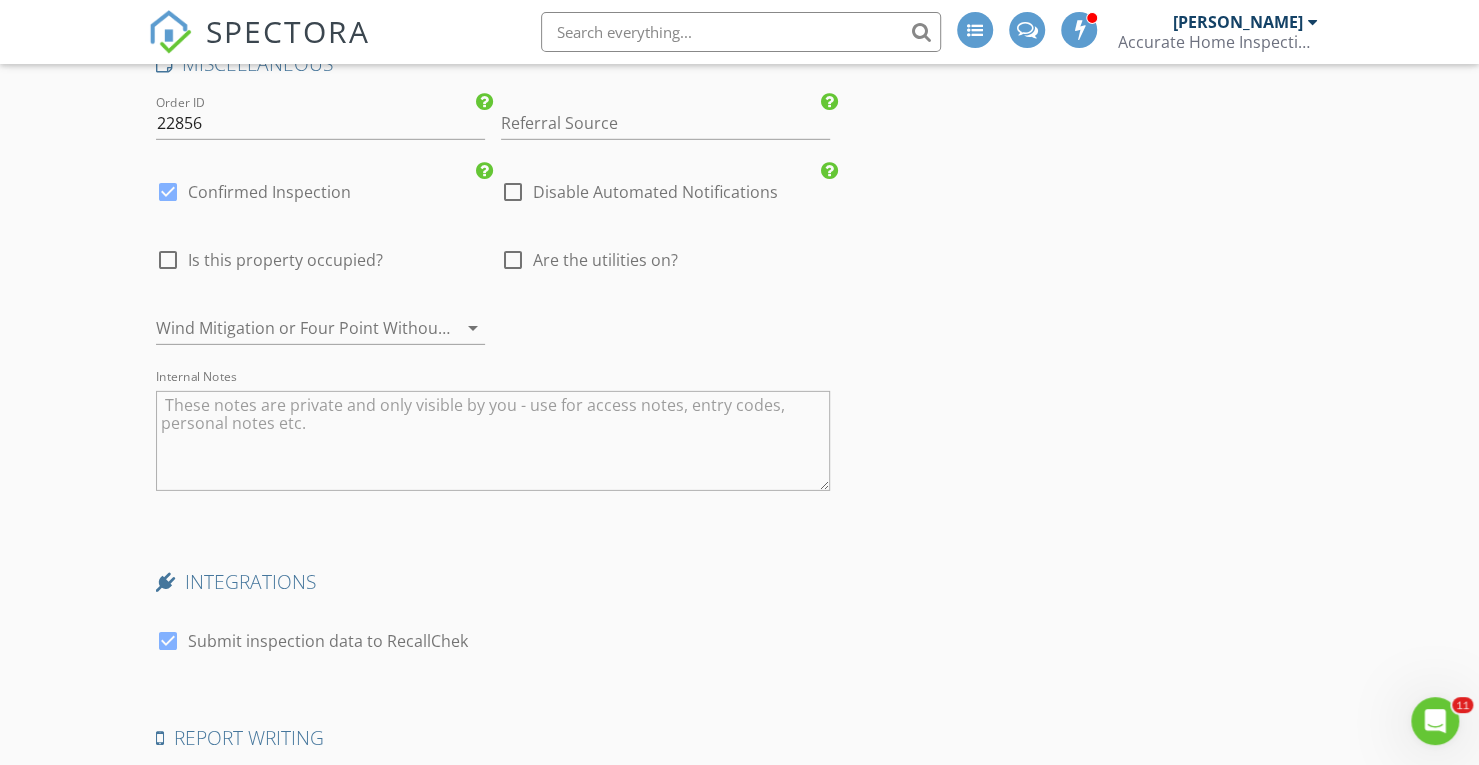 scroll, scrollTop: 3472, scrollLeft: 0, axis: vertical 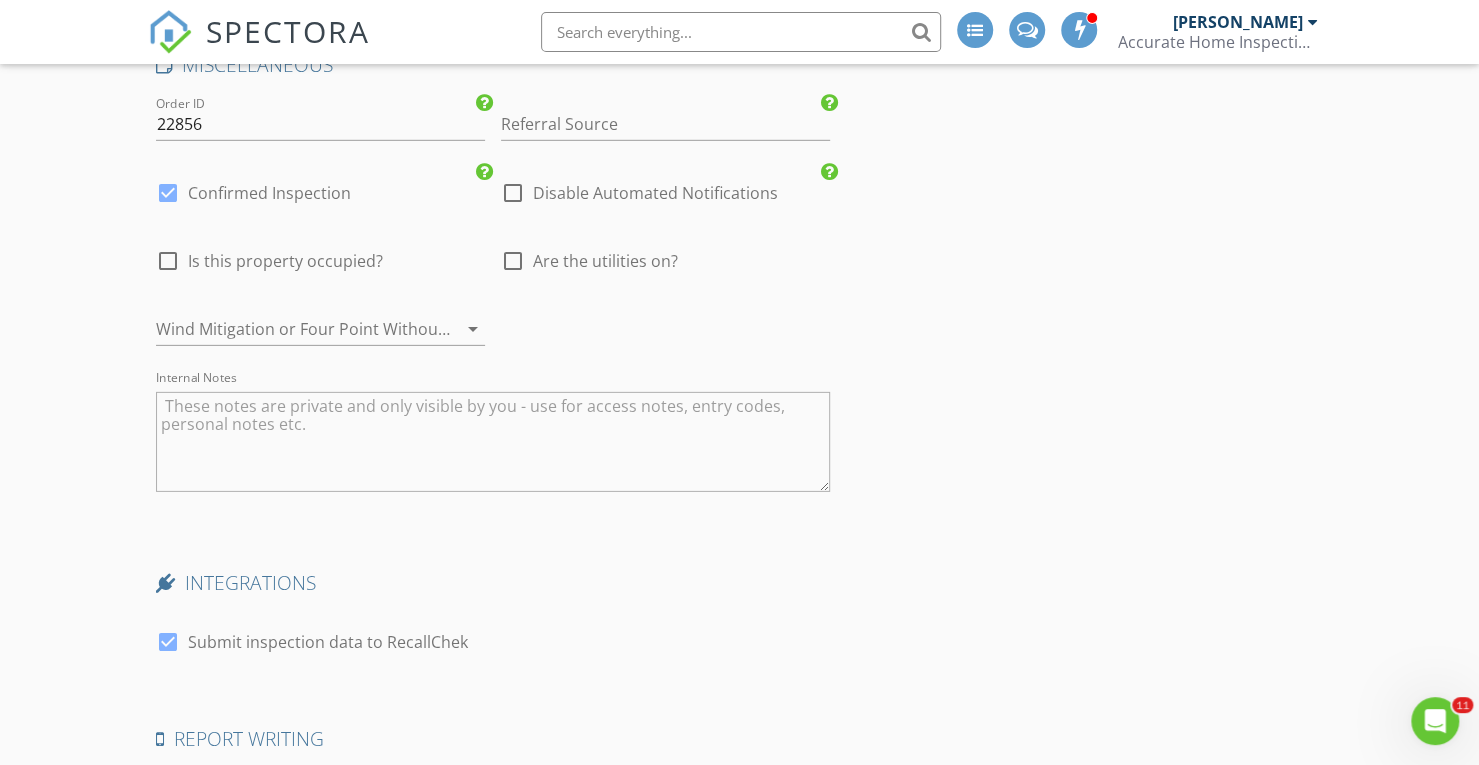 click at bounding box center [493, 442] 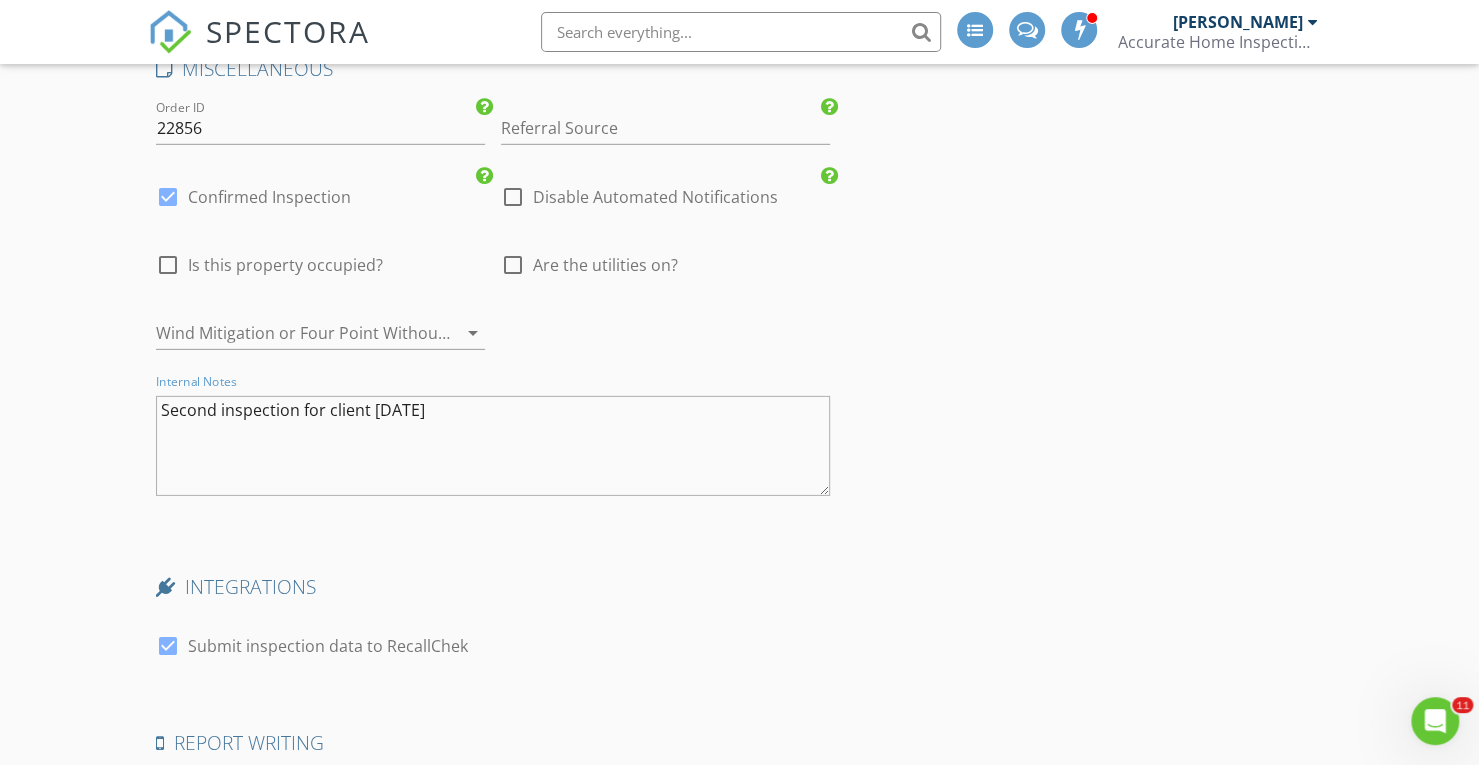 scroll, scrollTop: 3469, scrollLeft: 0, axis: vertical 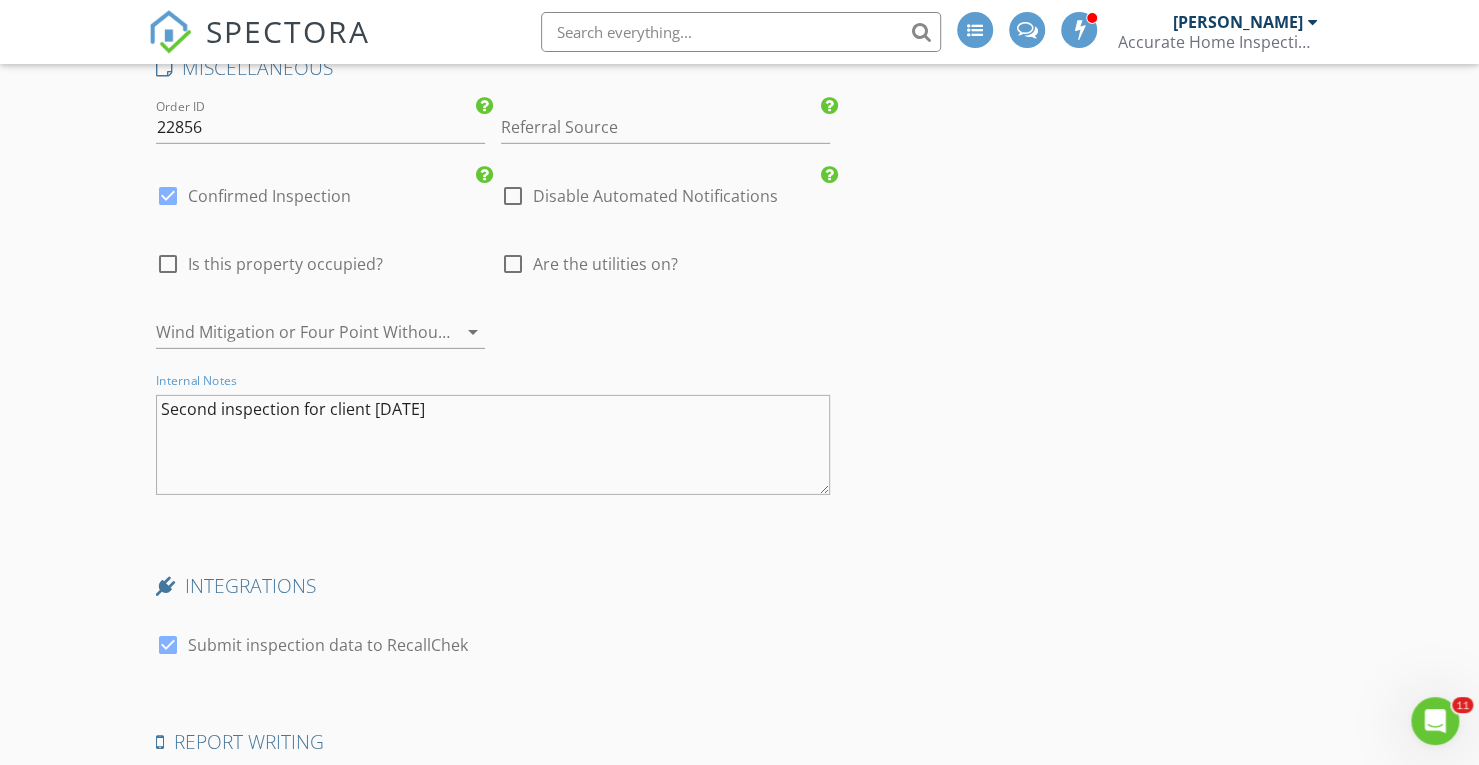type on "Second inspection for client [DATE]" 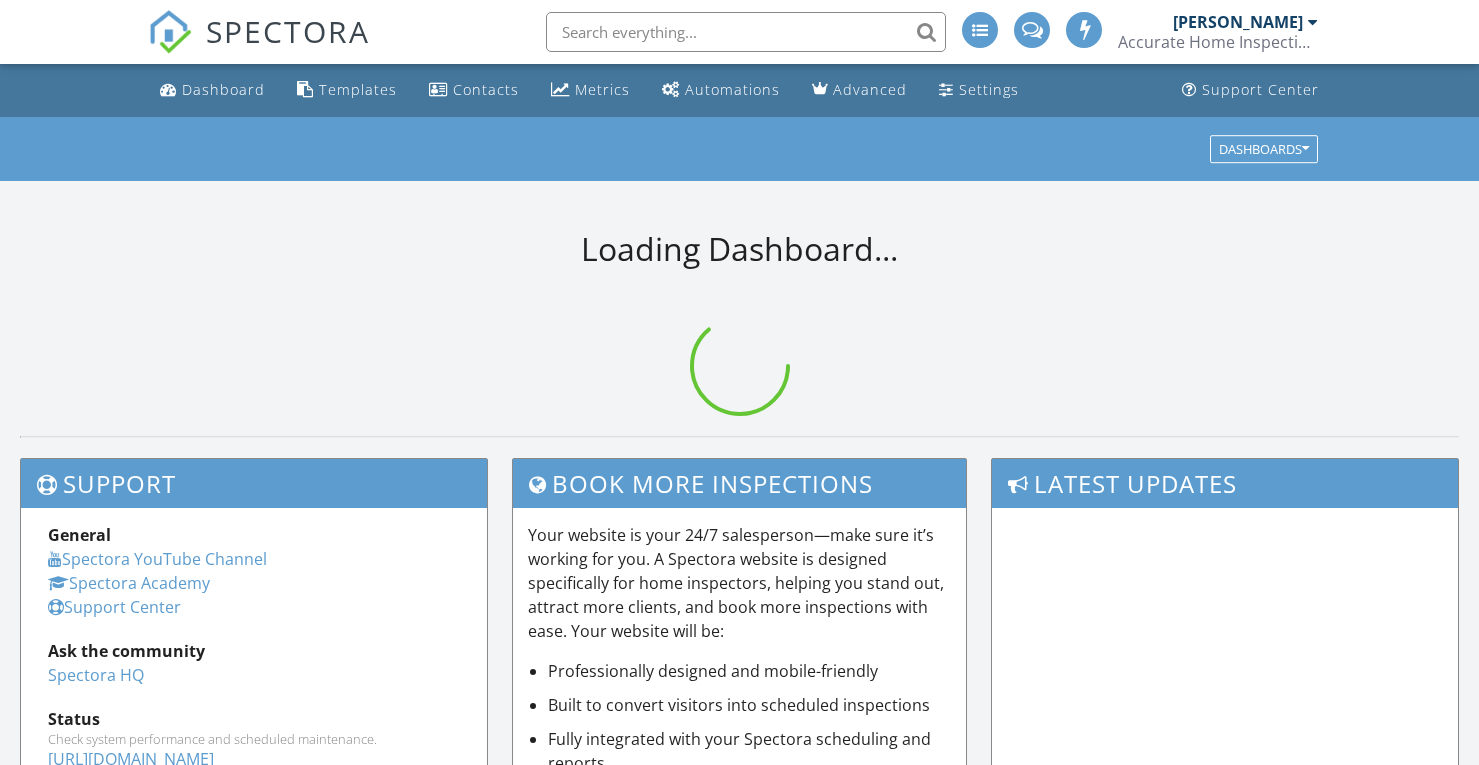 scroll, scrollTop: 0, scrollLeft: 0, axis: both 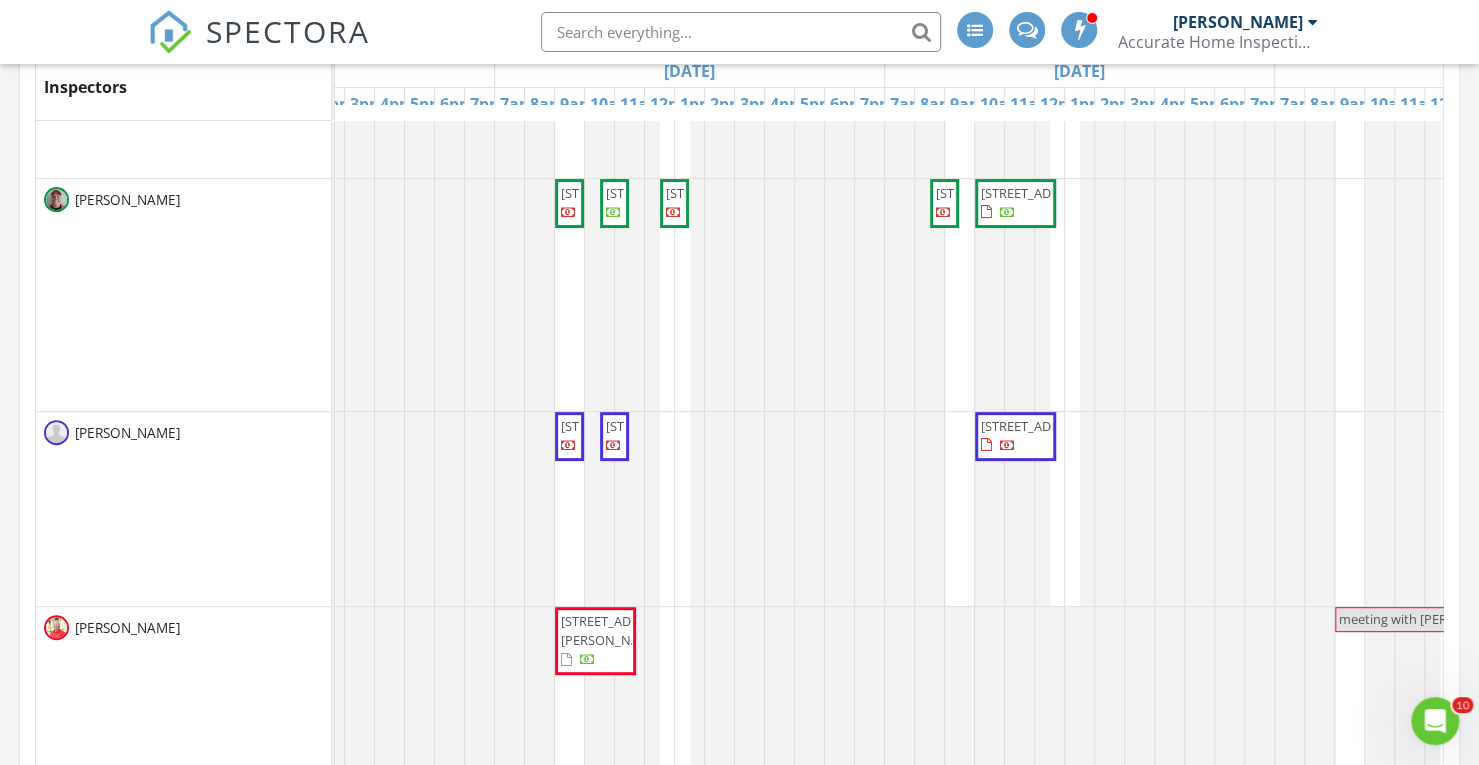 click on "SPECTORA
Scott Keiper
Accurate Home Inspections
Role:
Inspector
Change Role
Dashboard
New Inspection
Inspections
Calendar
Template Editor
Contacts
Automations
Team
Metrics
Payments
Data Exports
Billing
Conversations
Tasks
Reporting
Advanced
Equipment
Settings
What's New
Sign Out" at bounding box center (739, 32) 